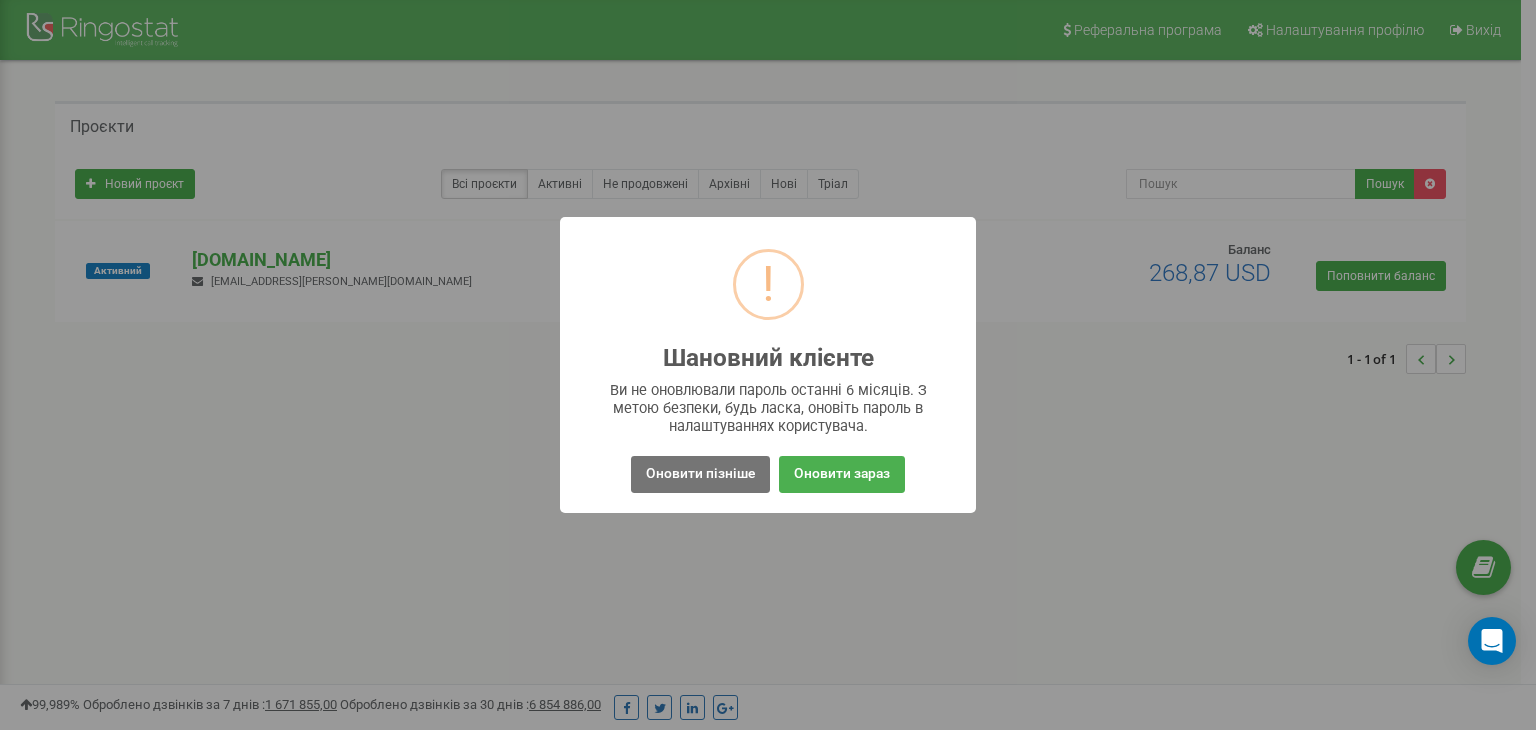 scroll, scrollTop: 0, scrollLeft: 0, axis: both 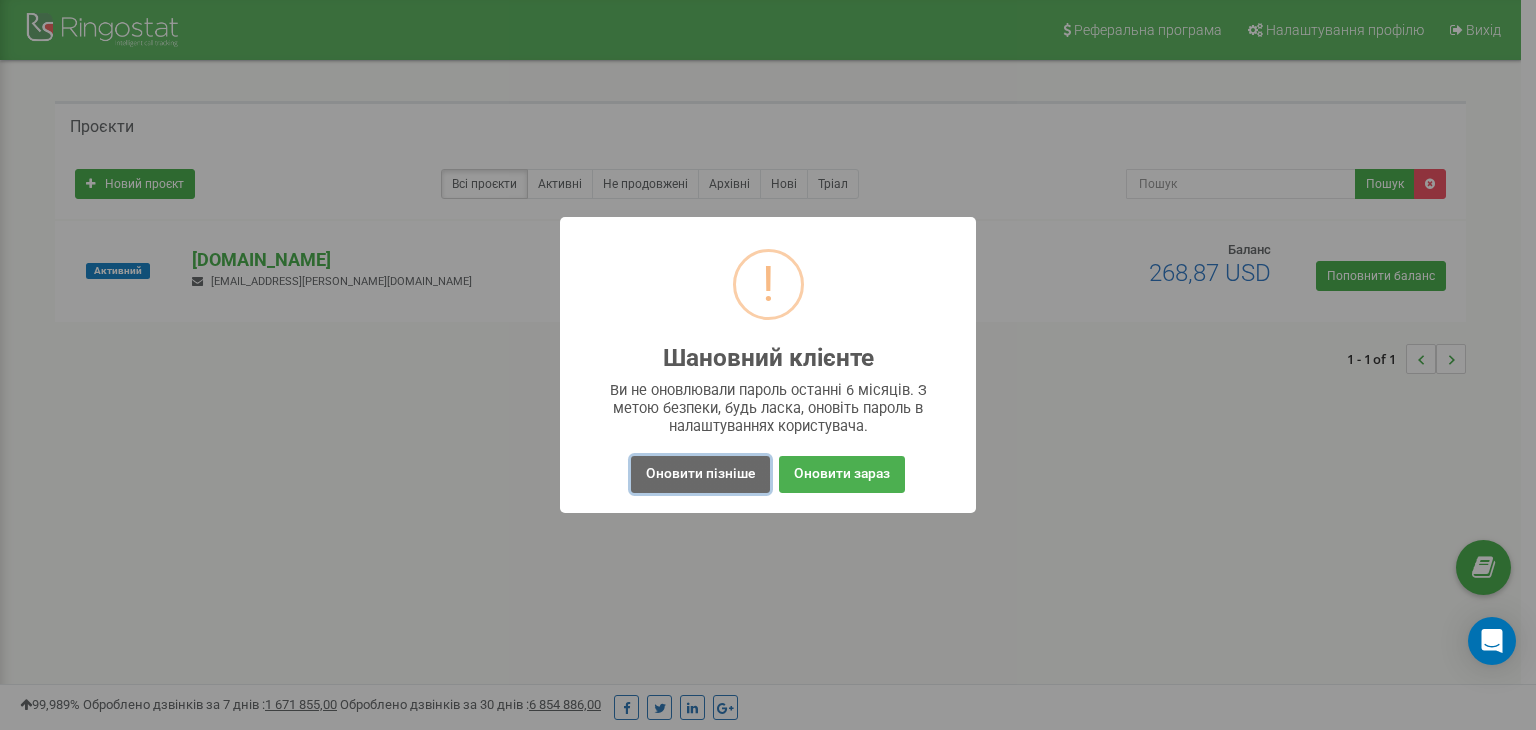 click on "Оновити пізніше" at bounding box center (700, 474) 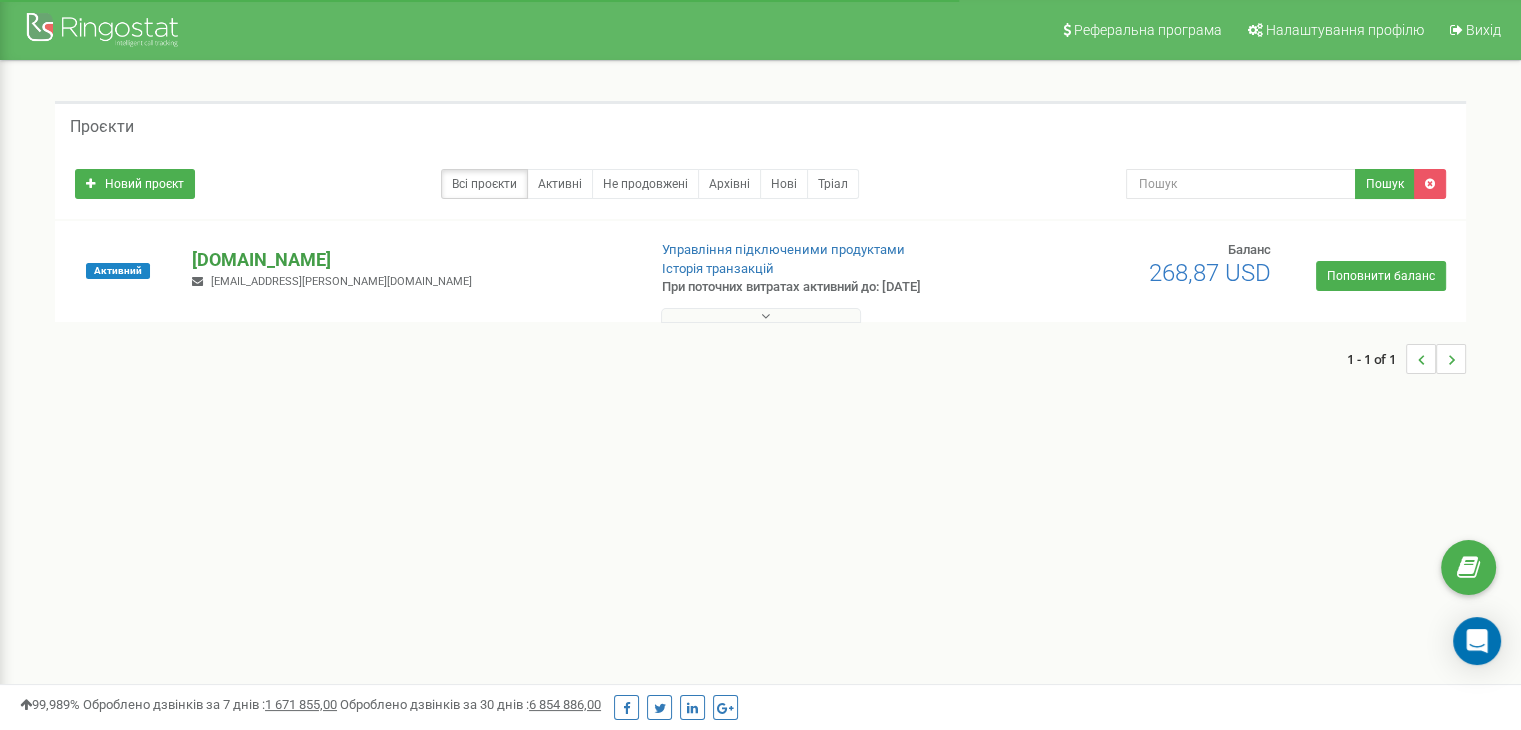 click on "[DOMAIN_NAME]" at bounding box center [410, 260] 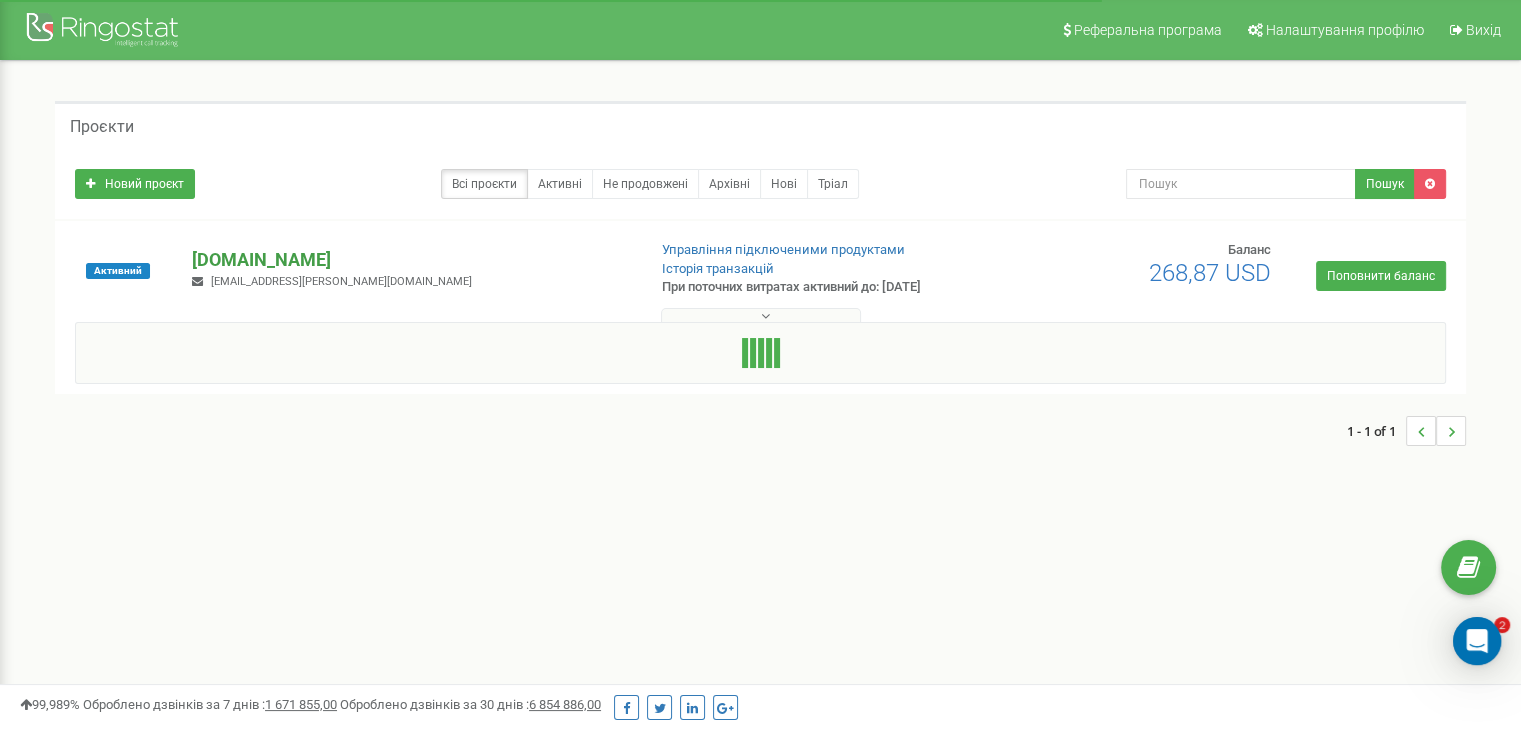 scroll, scrollTop: 0, scrollLeft: 0, axis: both 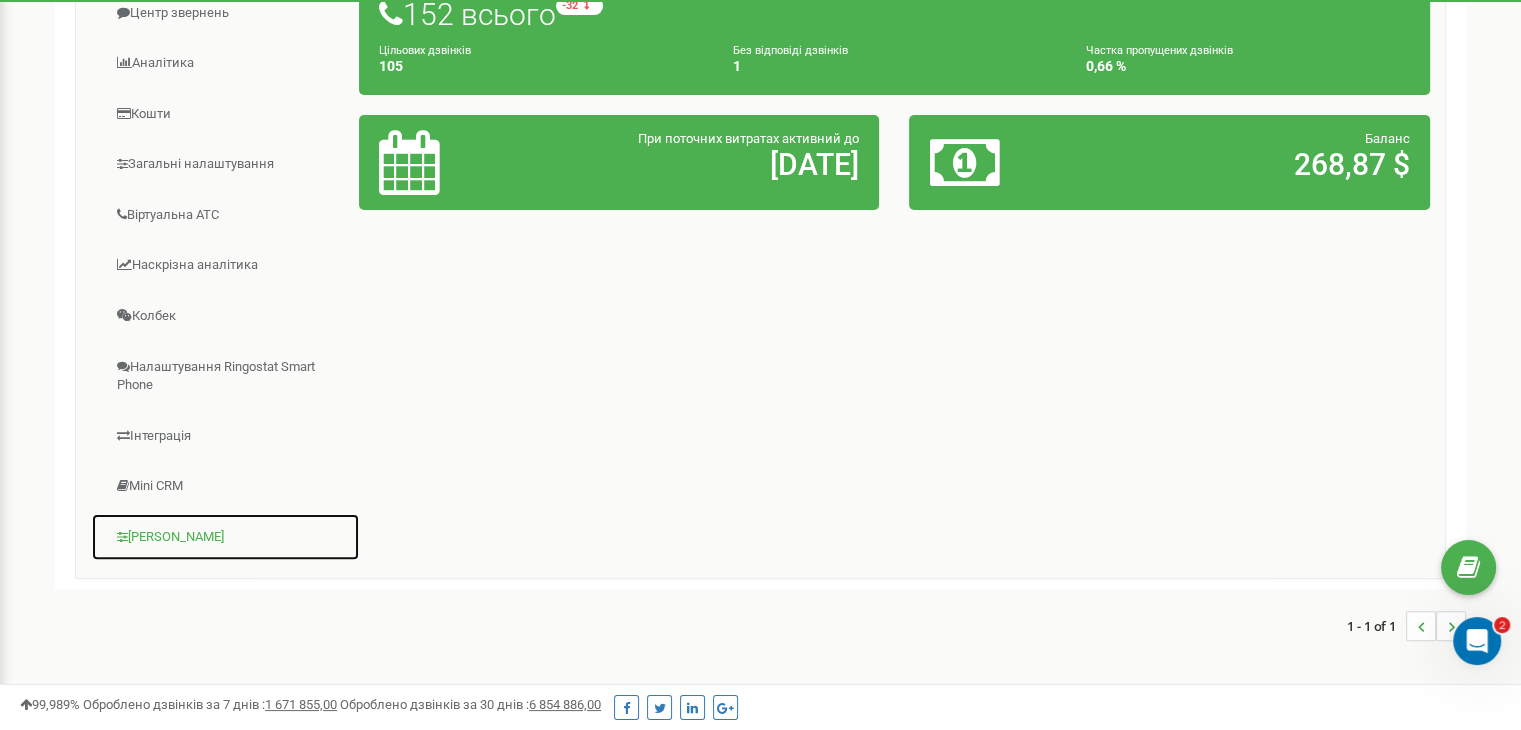 click on "[PERSON_NAME]" at bounding box center (225, 537) 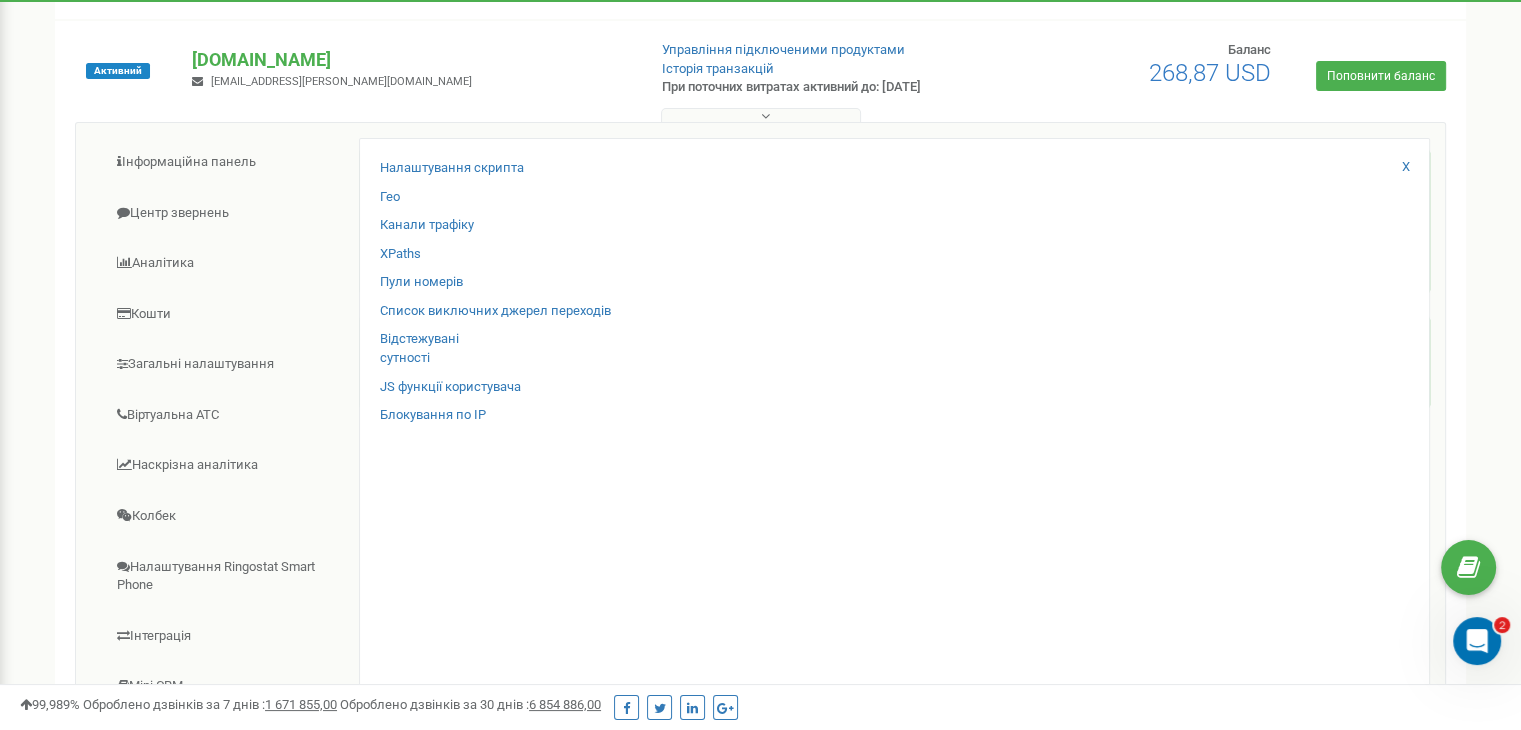 scroll, scrollTop: 0, scrollLeft: 0, axis: both 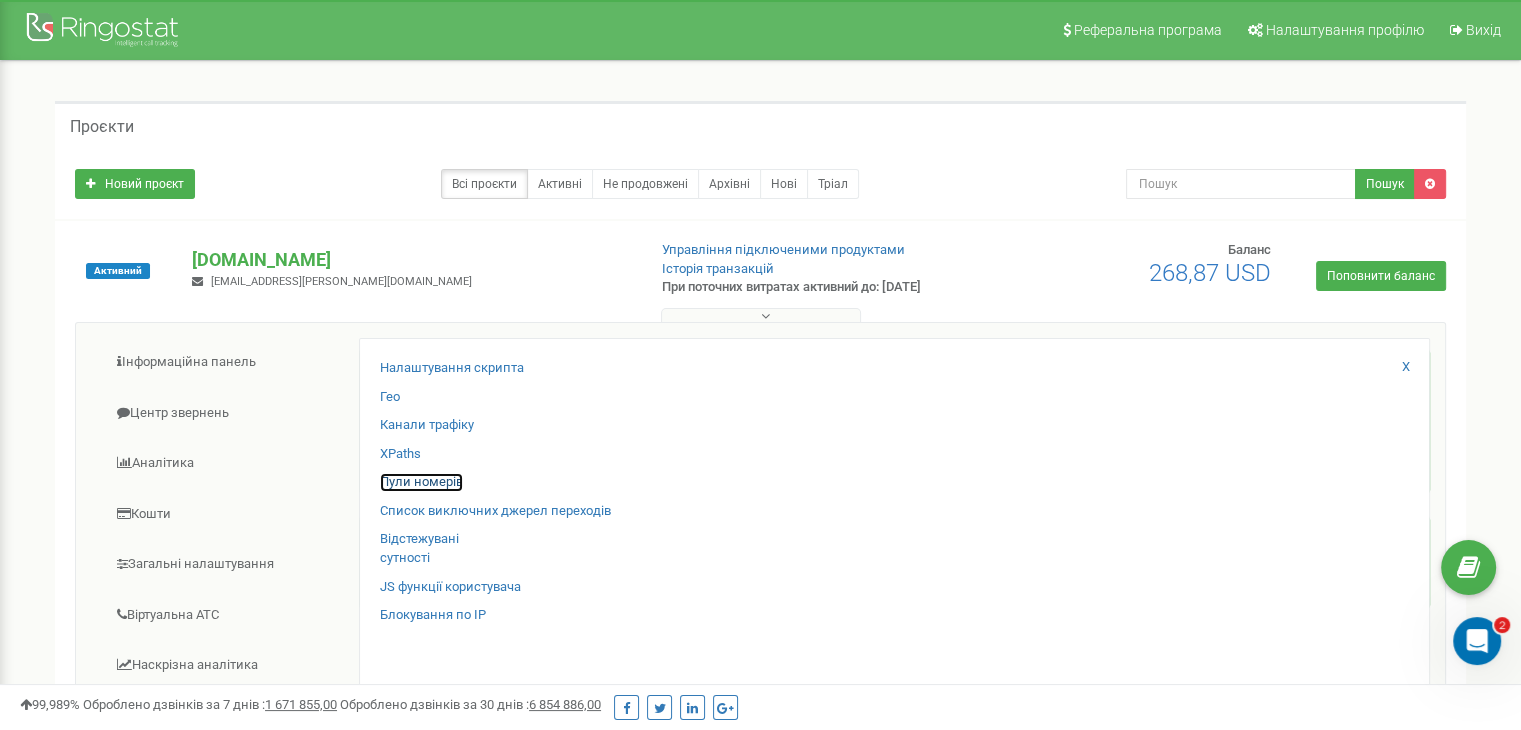 click on "Пули номерів" at bounding box center [421, 482] 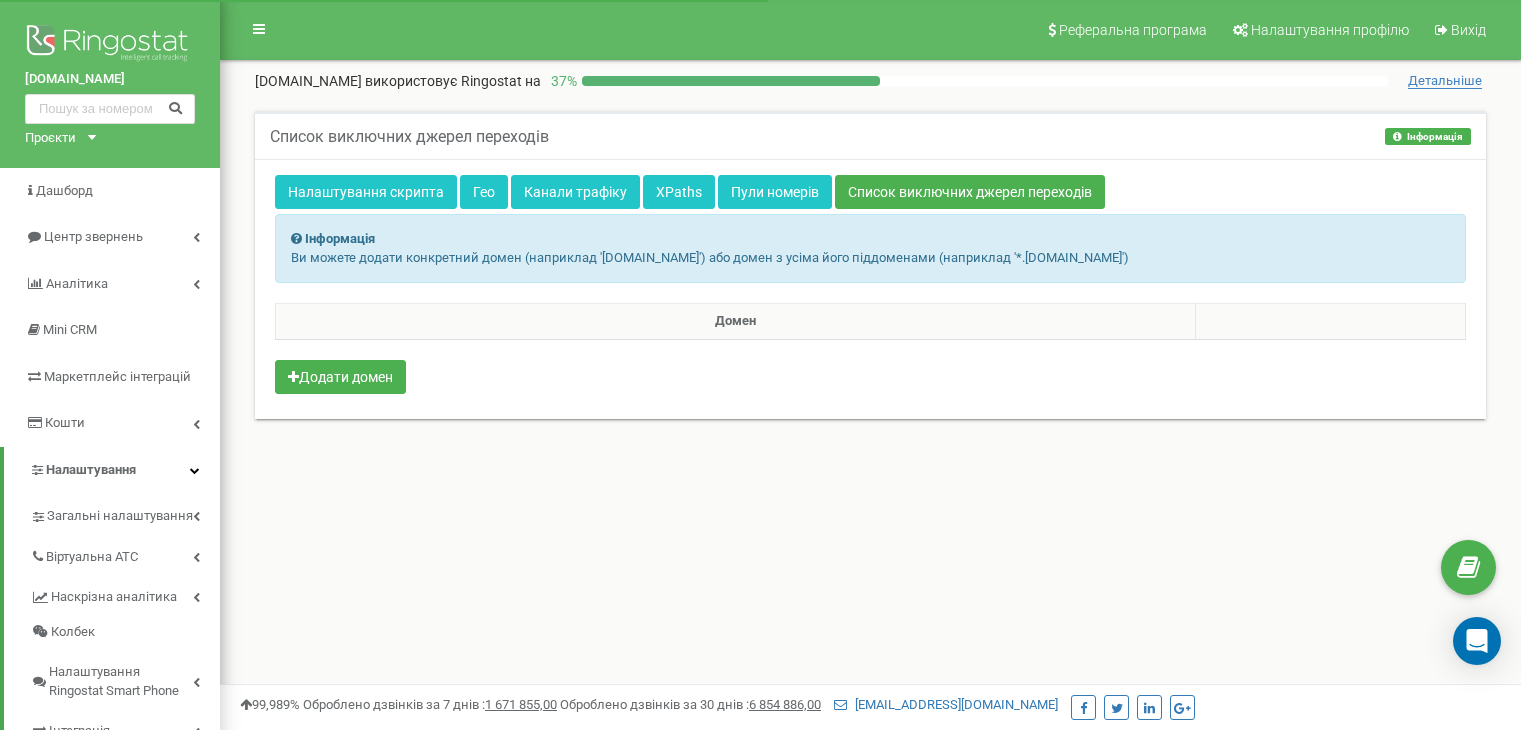 scroll, scrollTop: 0, scrollLeft: 0, axis: both 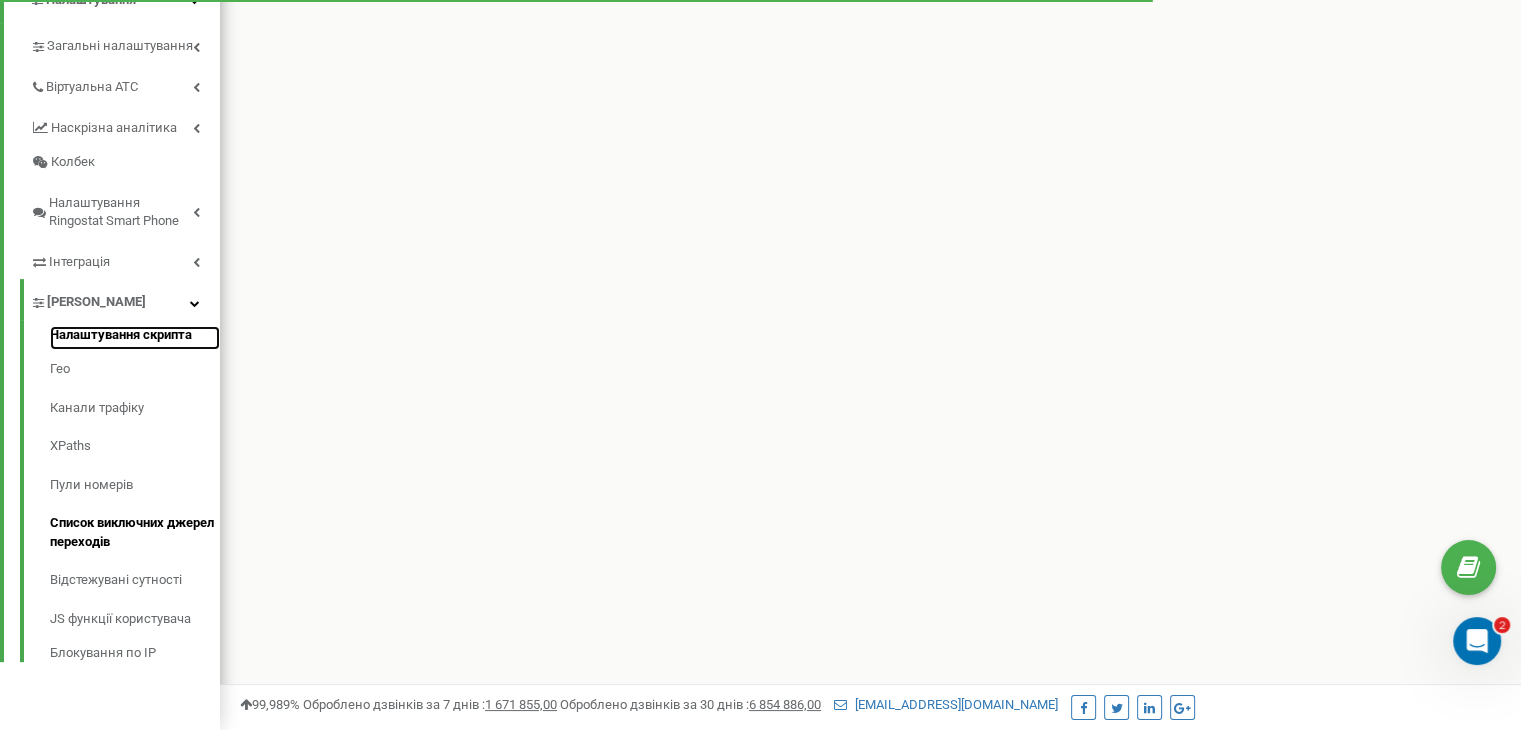 click on "Налаштування скрипта" at bounding box center [135, 338] 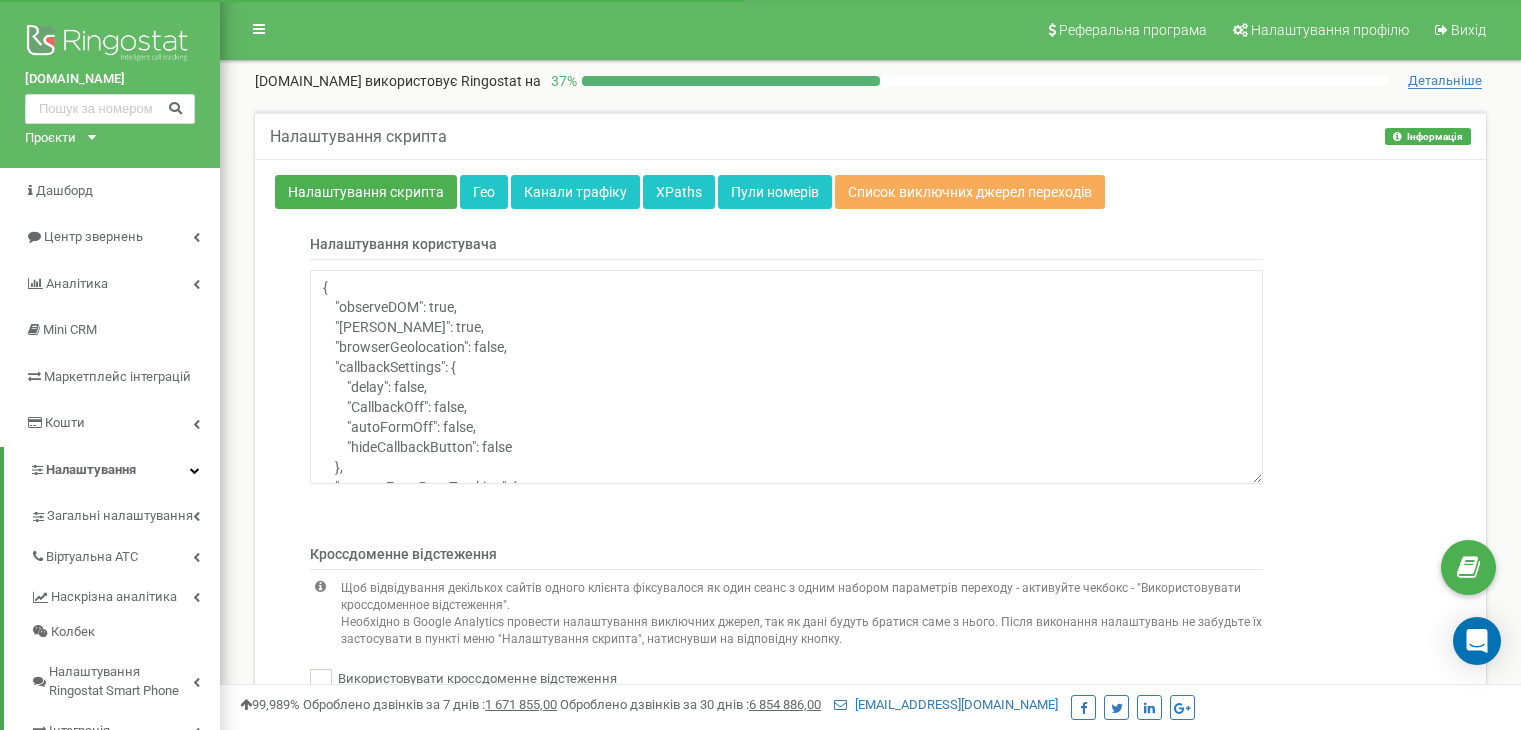 scroll, scrollTop: 0, scrollLeft: 0, axis: both 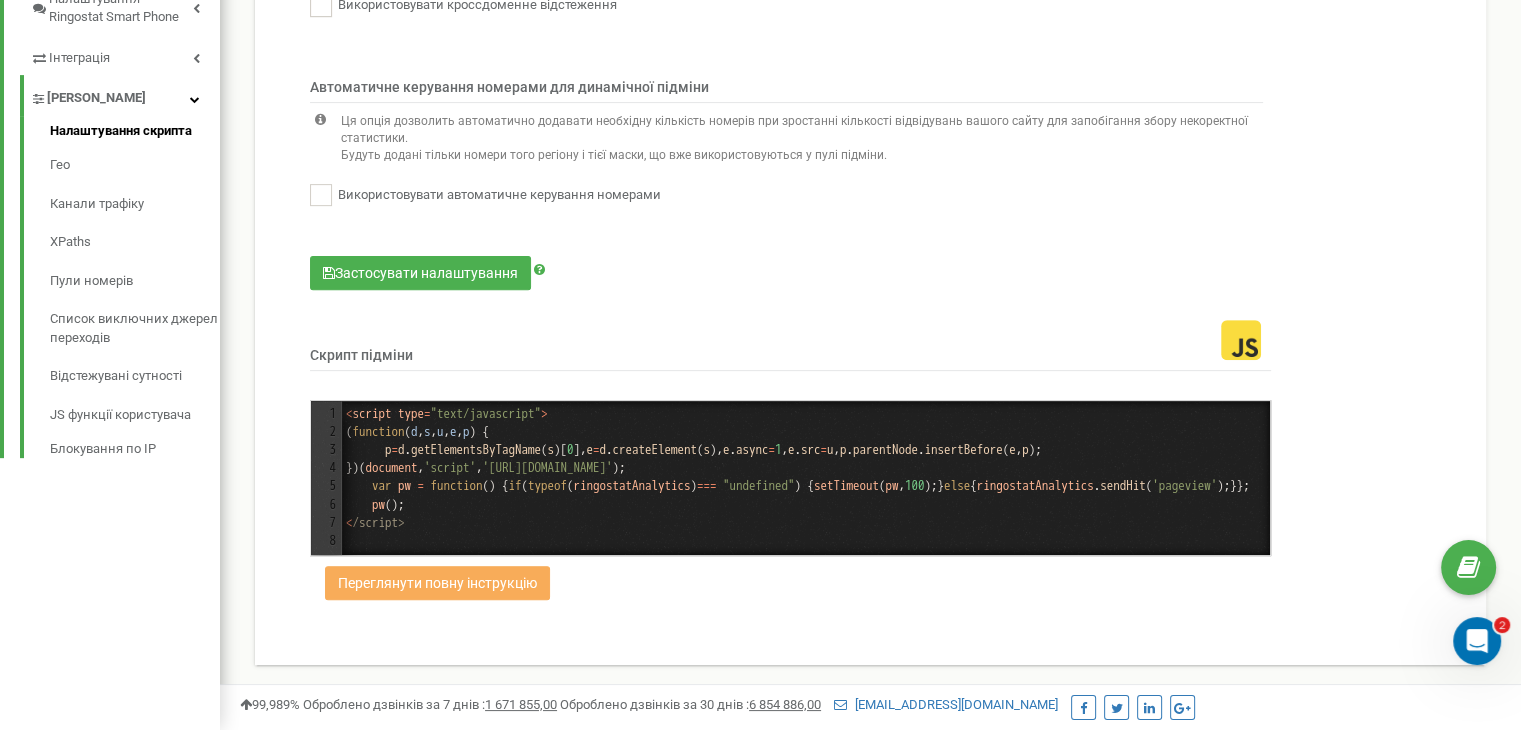 click 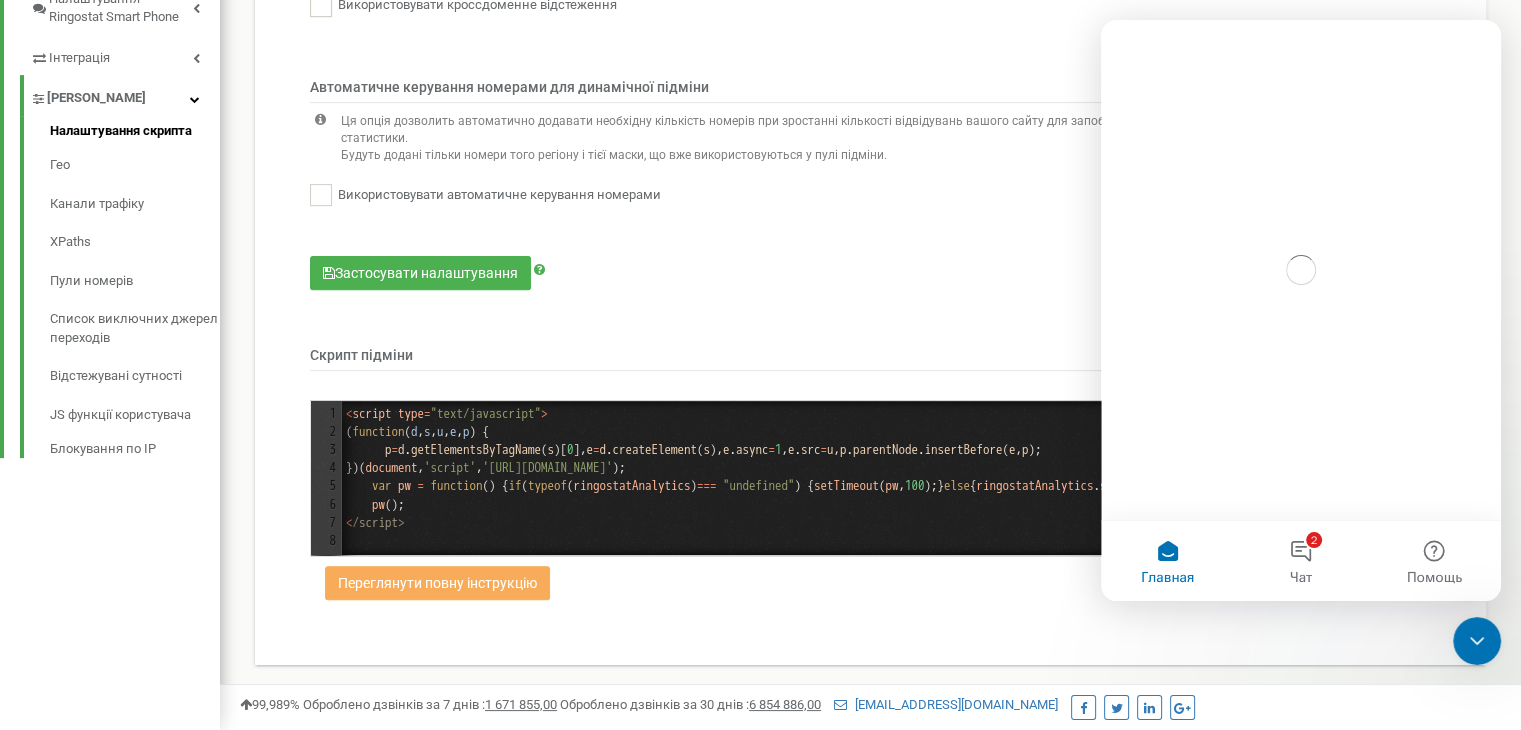 scroll, scrollTop: 0, scrollLeft: 0, axis: both 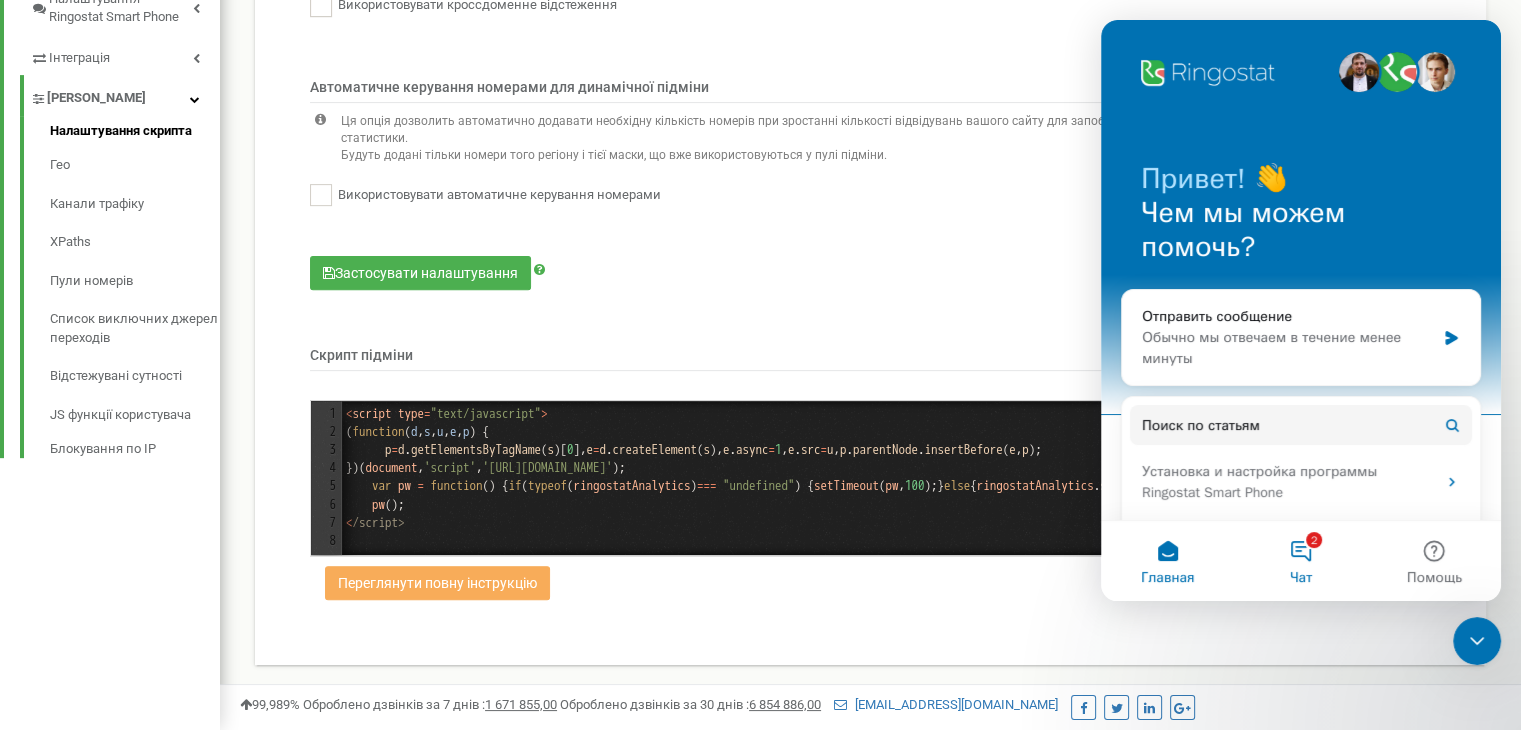 click on "2 Чат" at bounding box center (1300, 561) 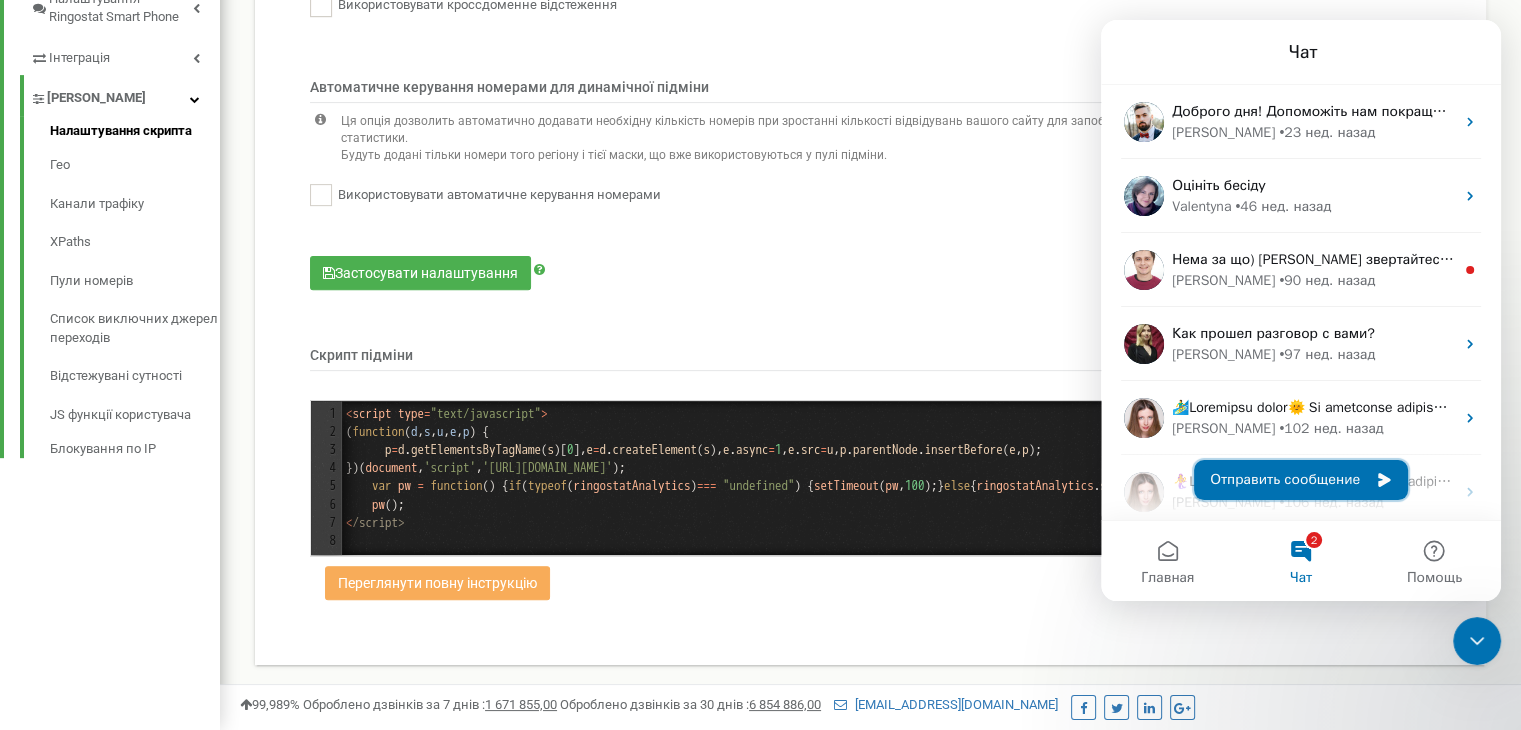 click on "Отправить сообщение" at bounding box center (1301, 480) 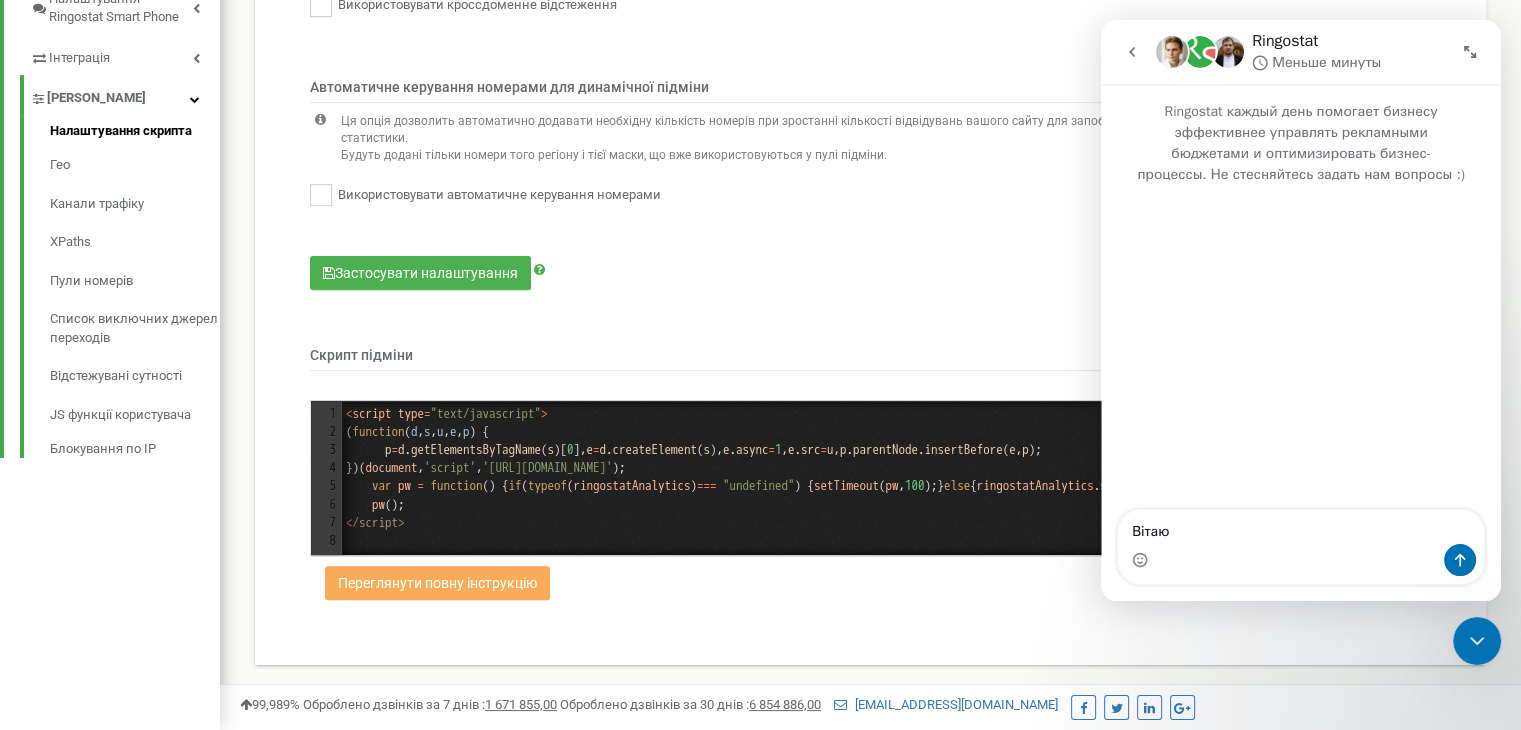 type on "Вітаю!" 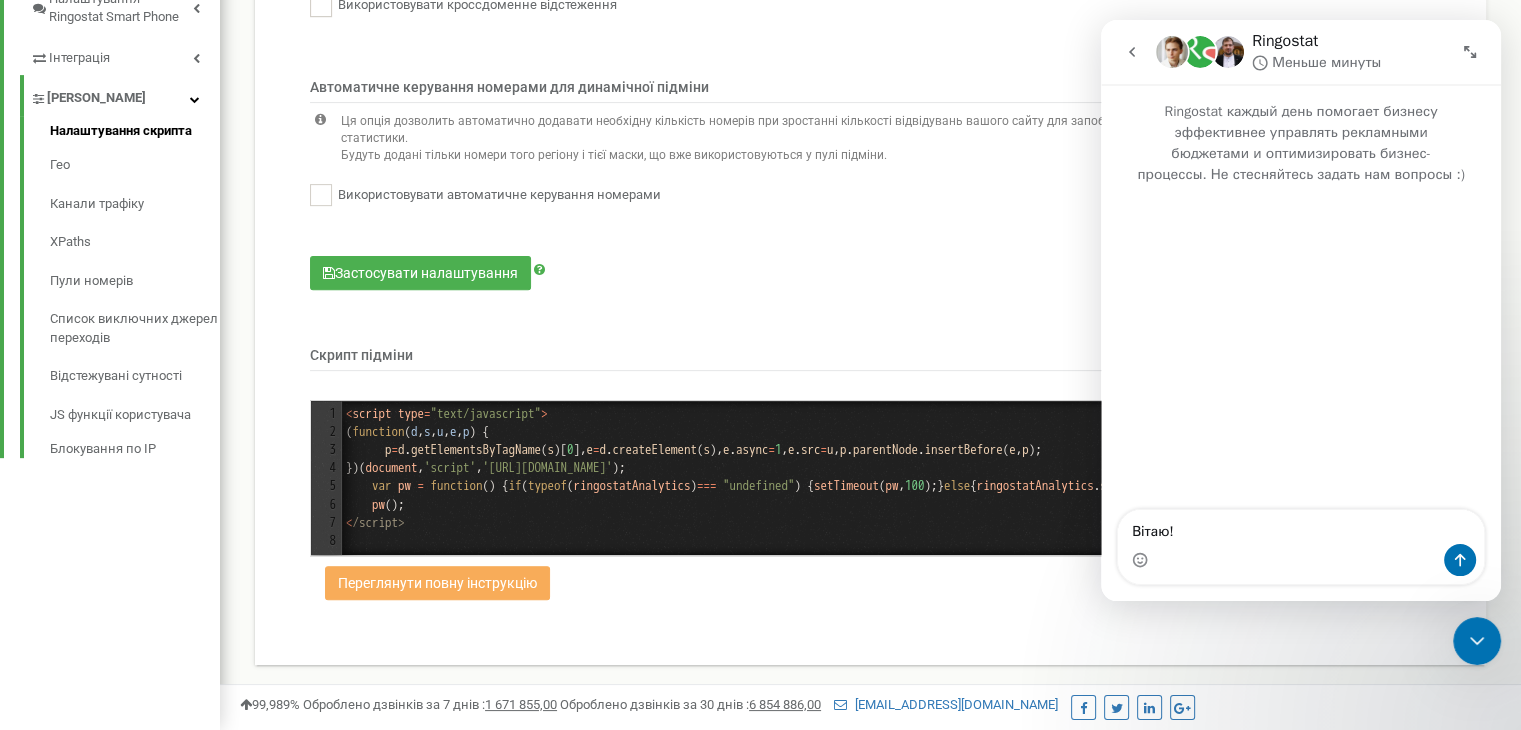 type 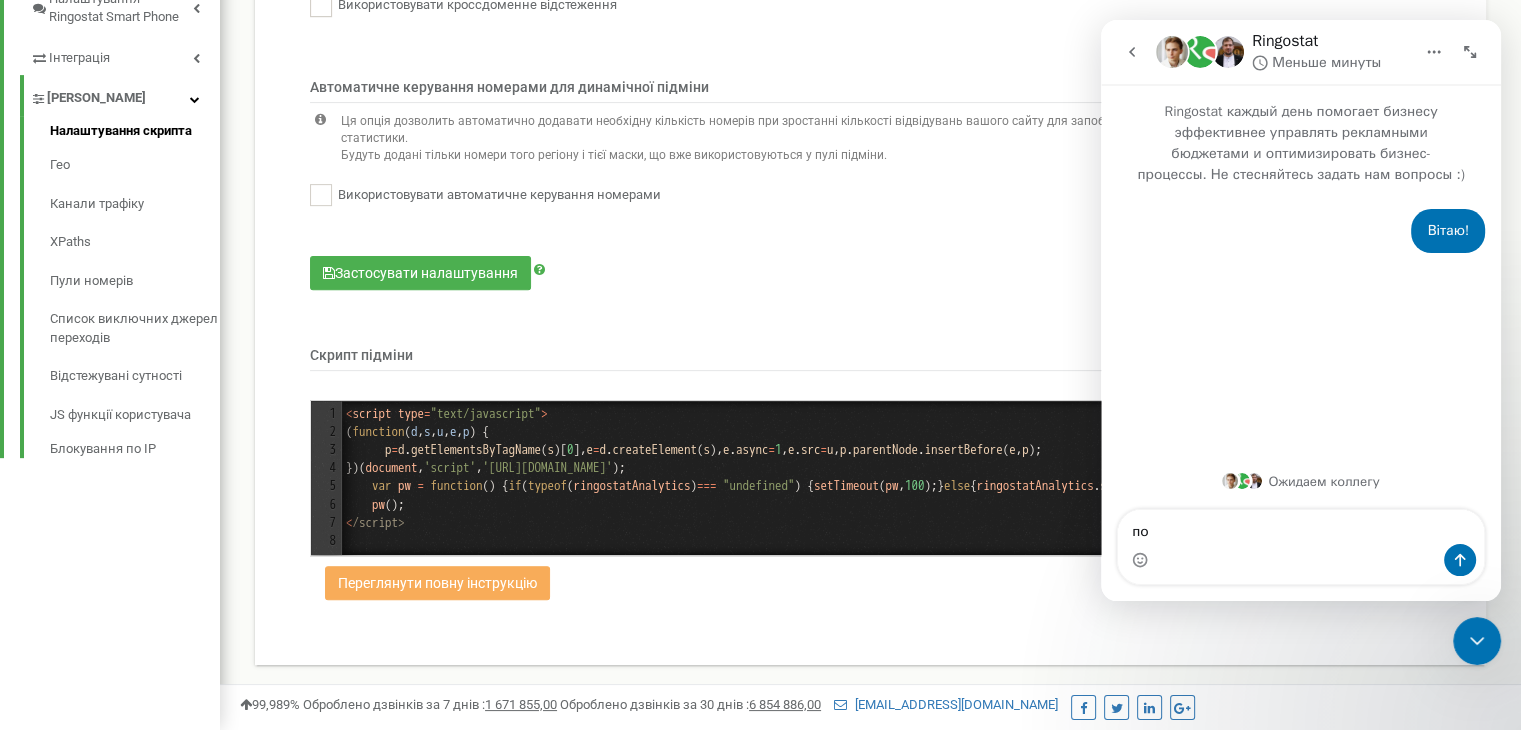 type on "п" 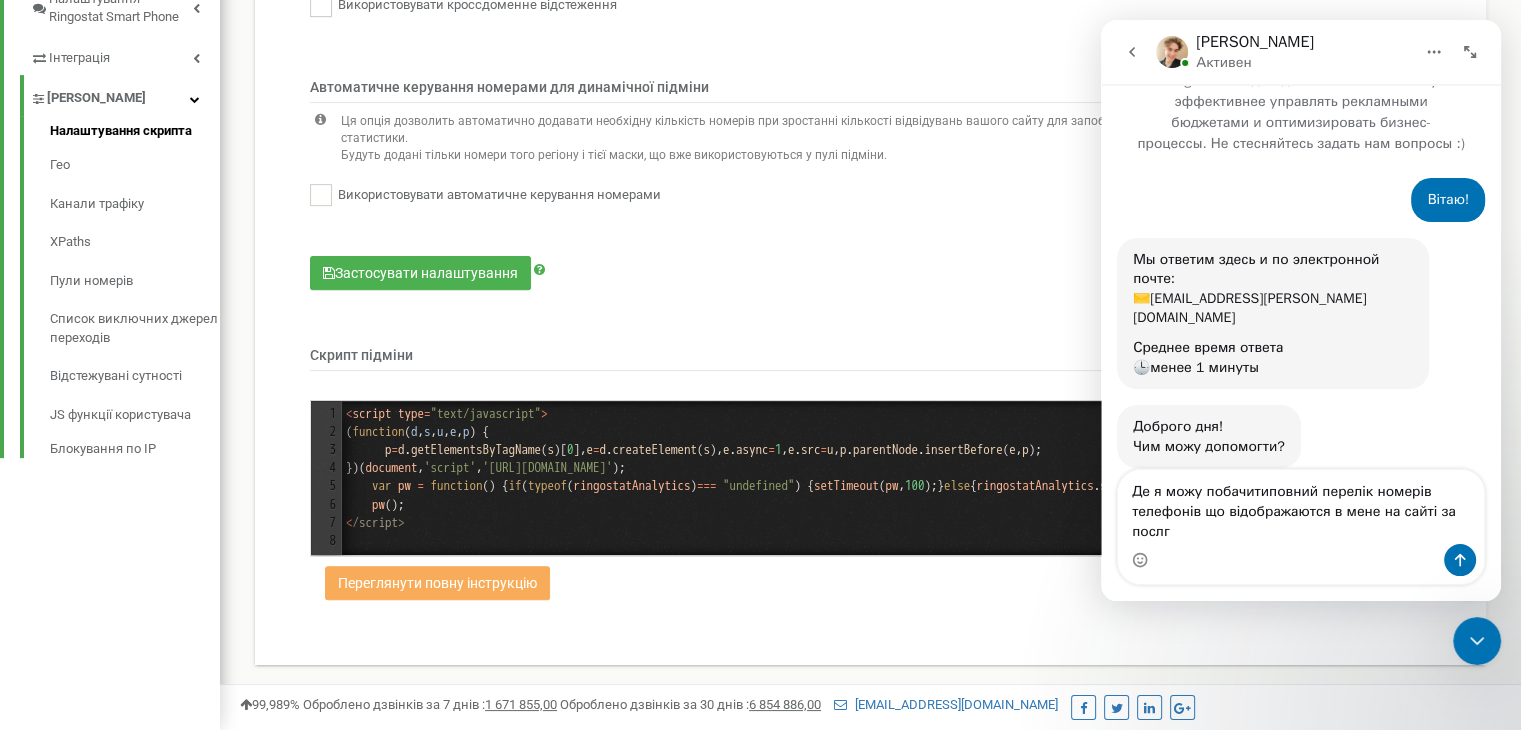 scroll, scrollTop: 51, scrollLeft: 0, axis: vertical 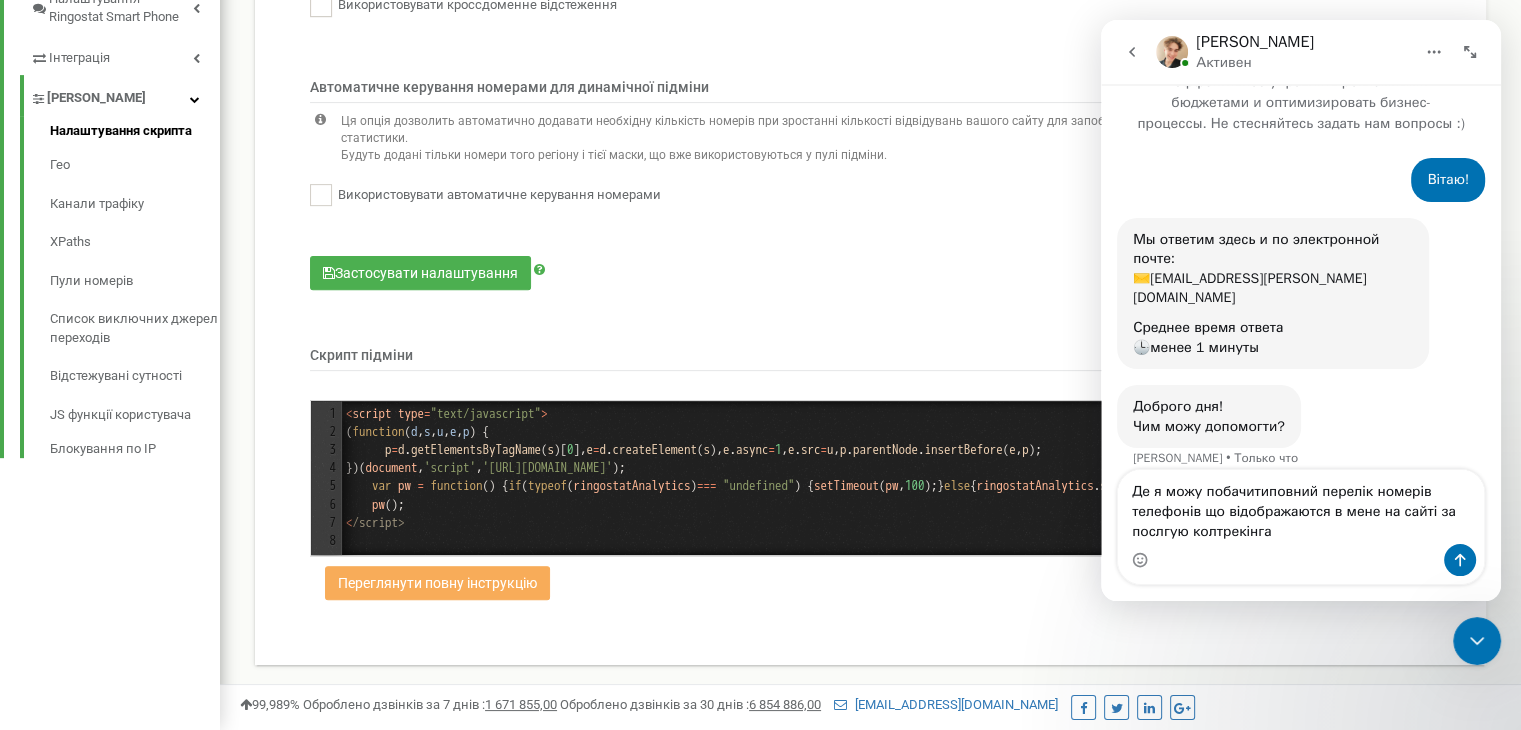 type on "Де я можу побачитиповний перелік номерів телефонів що відображаются в мене на сайті за послгую колтрекінга?" 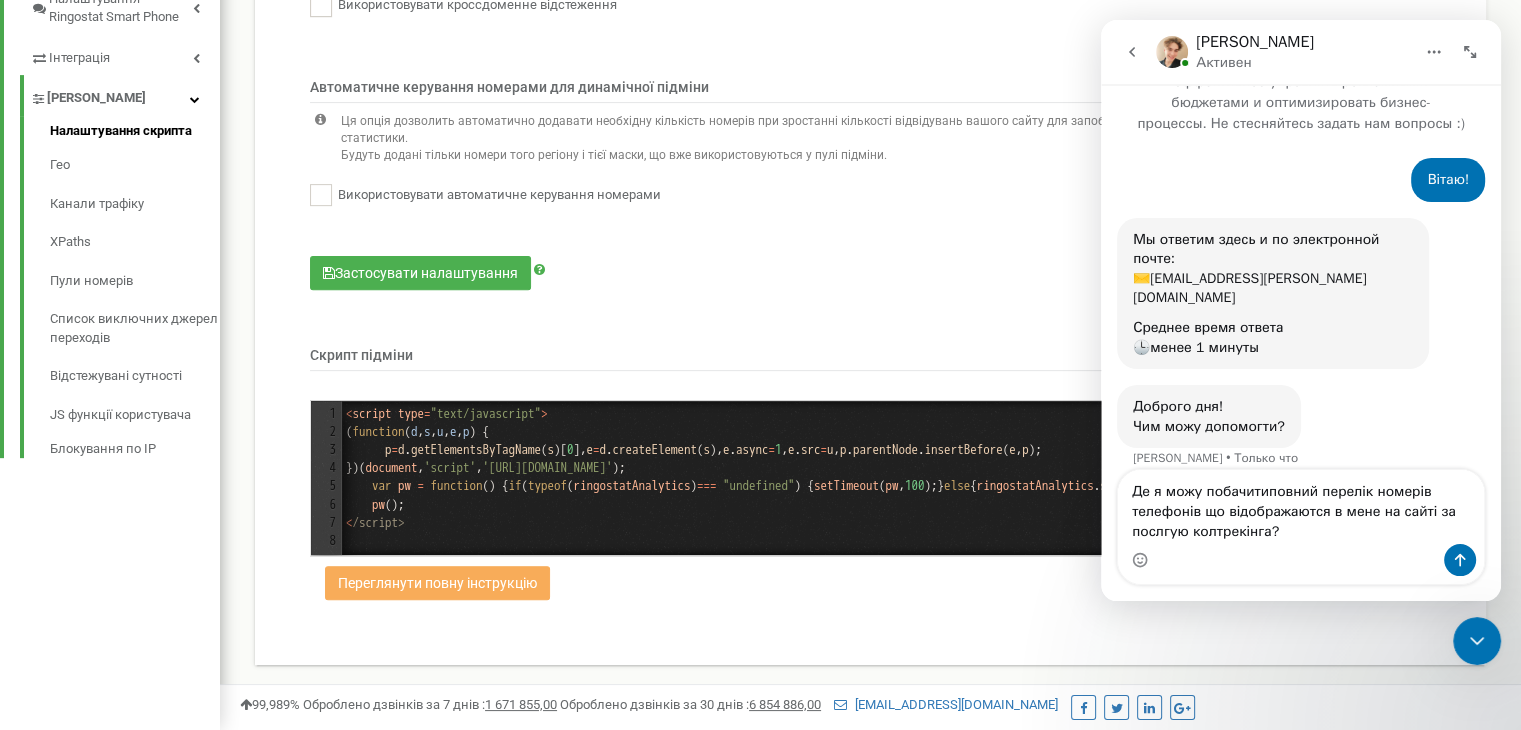 type 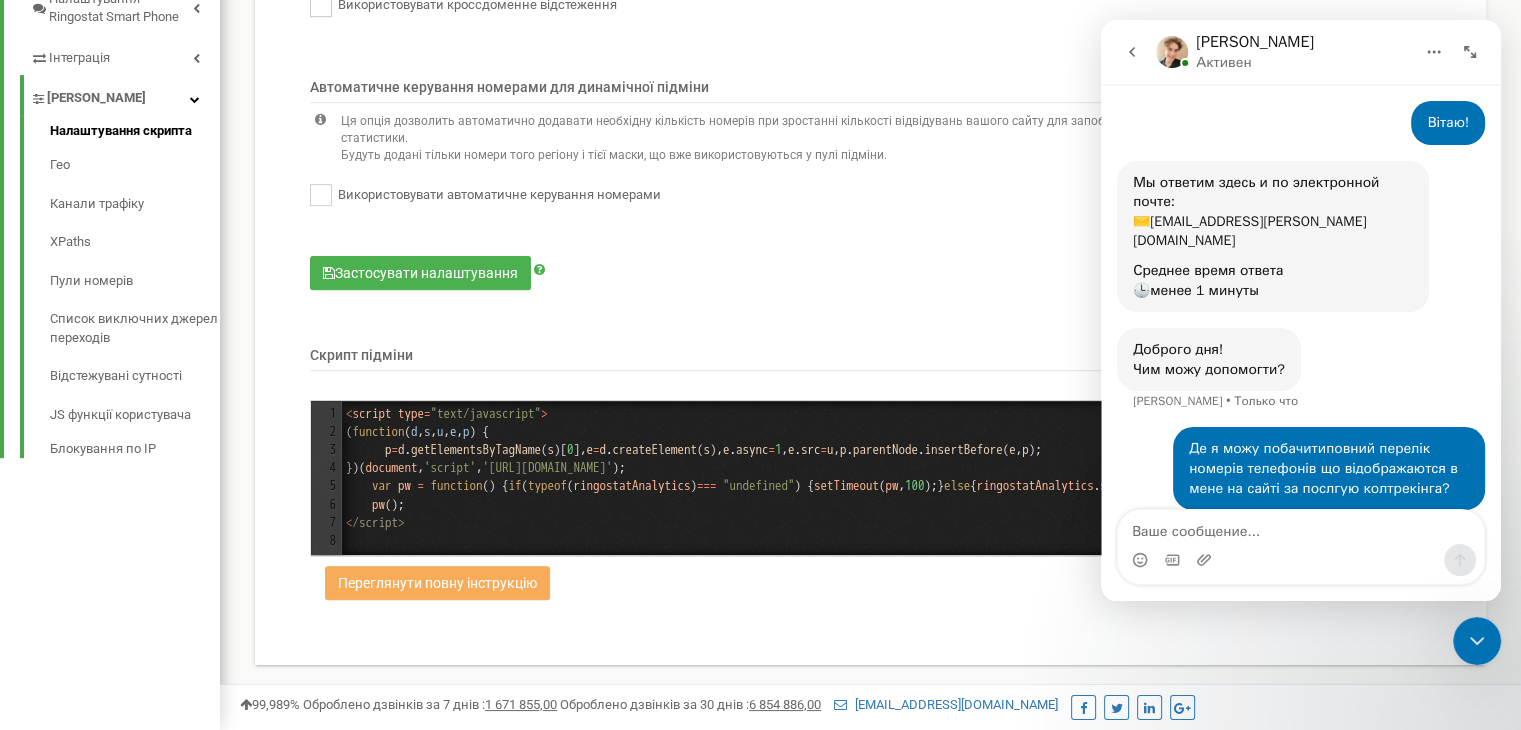 scroll, scrollTop: 109, scrollLeft: 0, axis: vertical 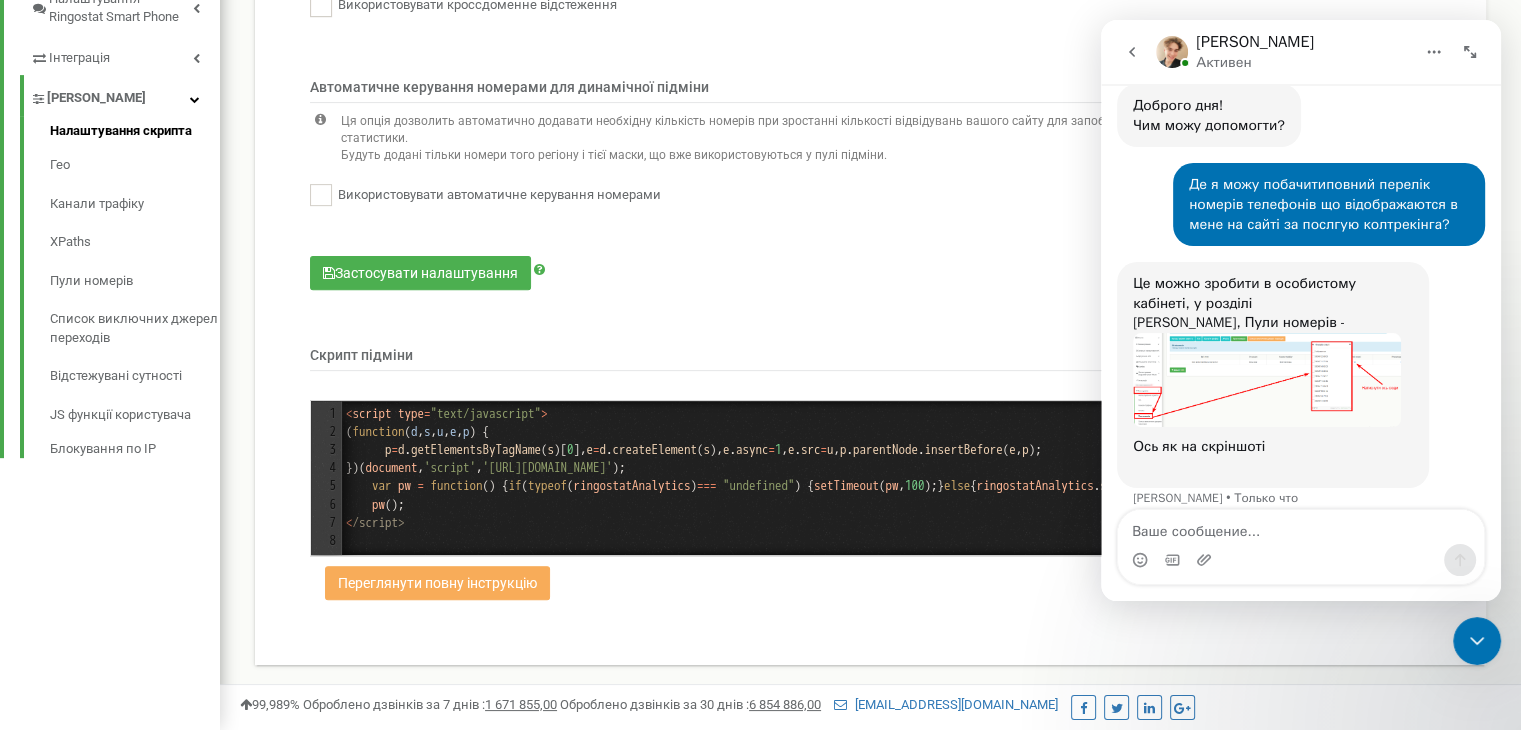 click at bounding box center [1267, 380] 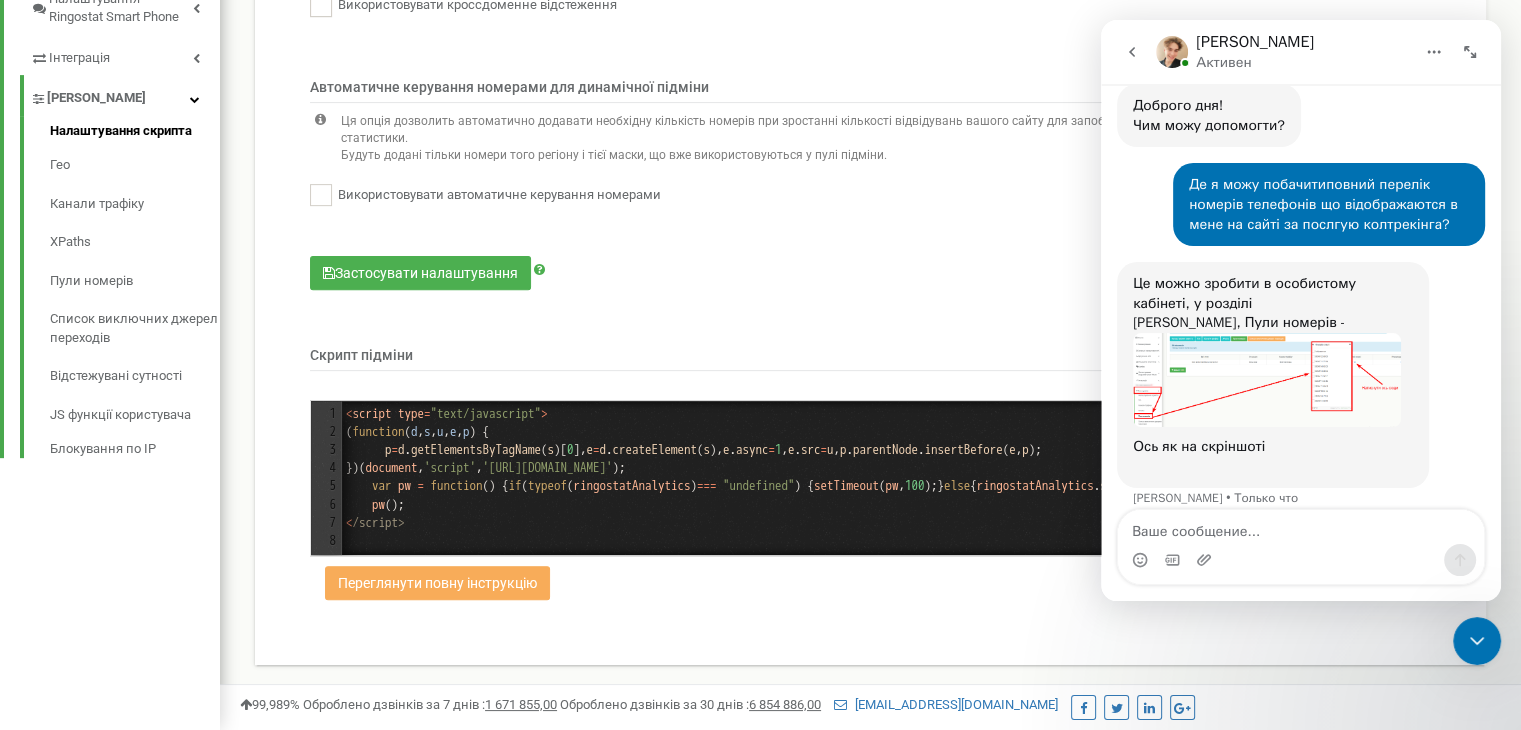 scroll, scrollTop: 0, scrollLeft: 0, axis: both 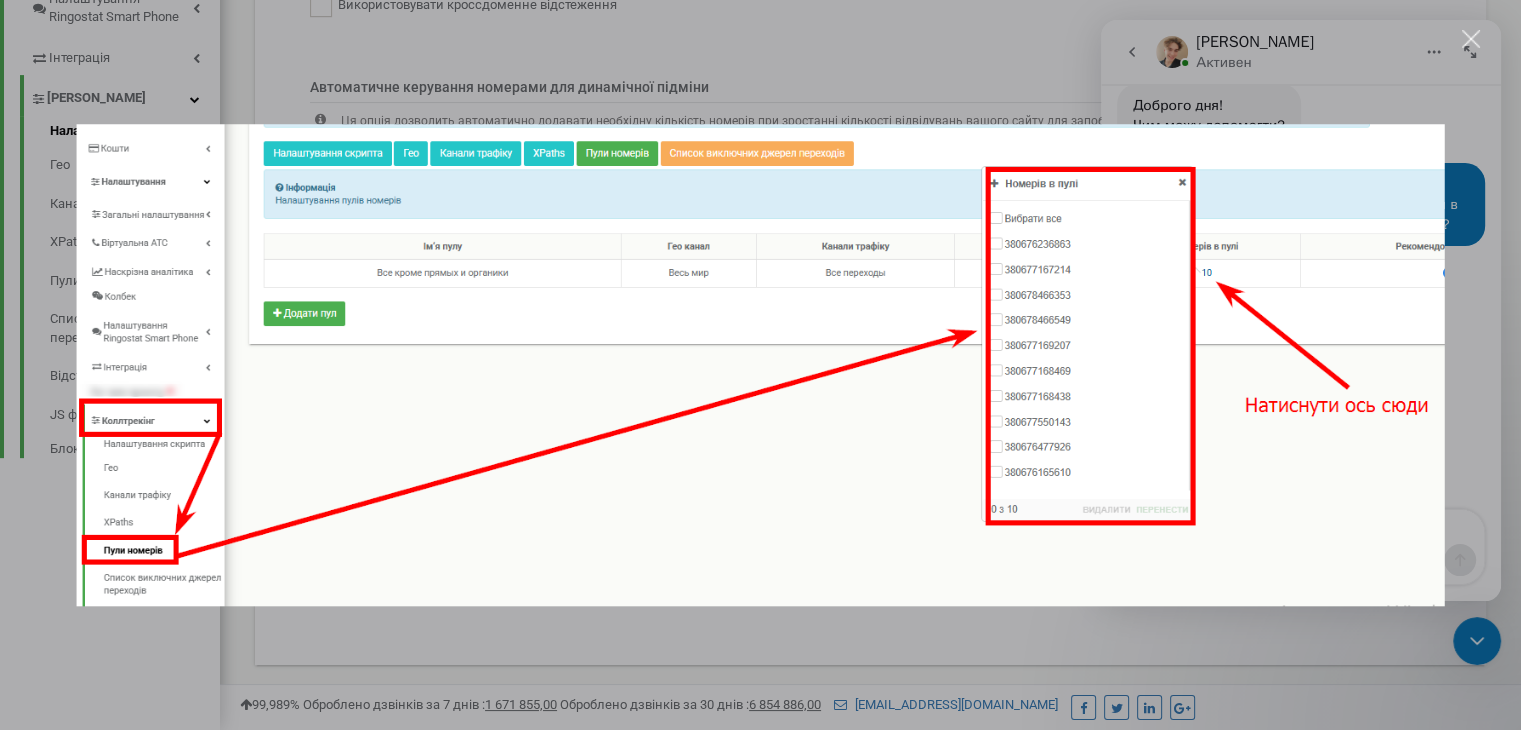 click at bounding box center (760, 365) 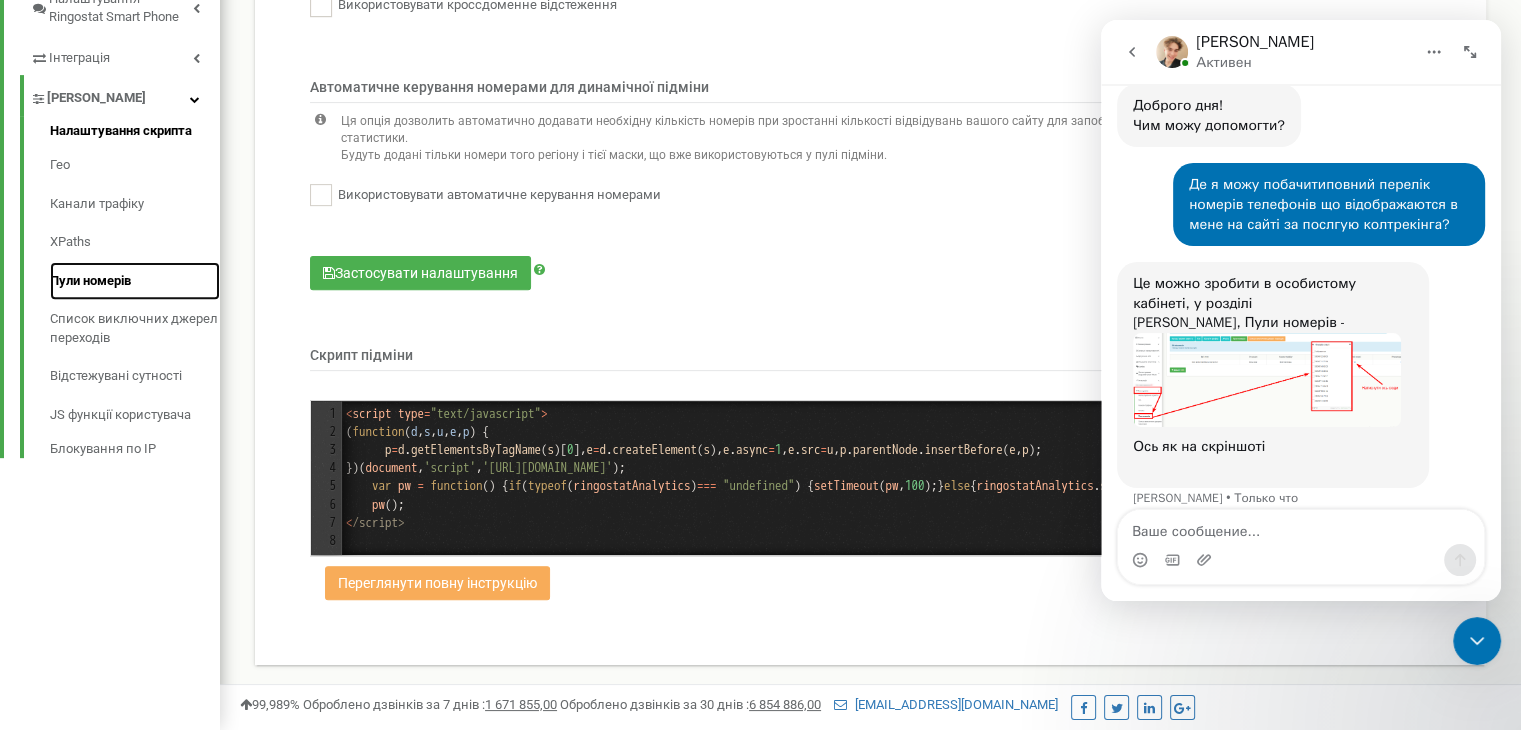 click on "Пули номерів" at bounding box center [135, 281] 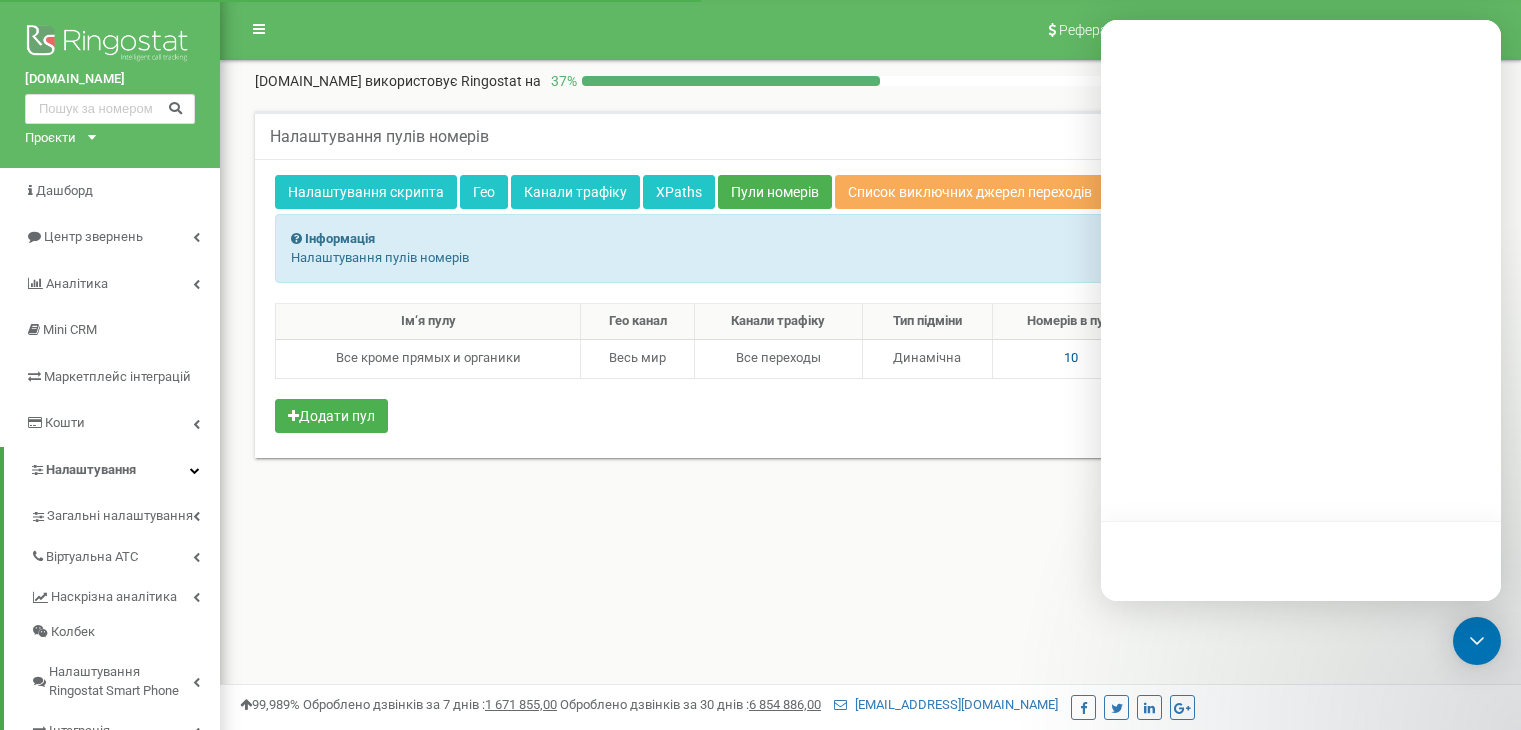 scroll, scrollTop: 0, scrollLeft: 0, axis: both 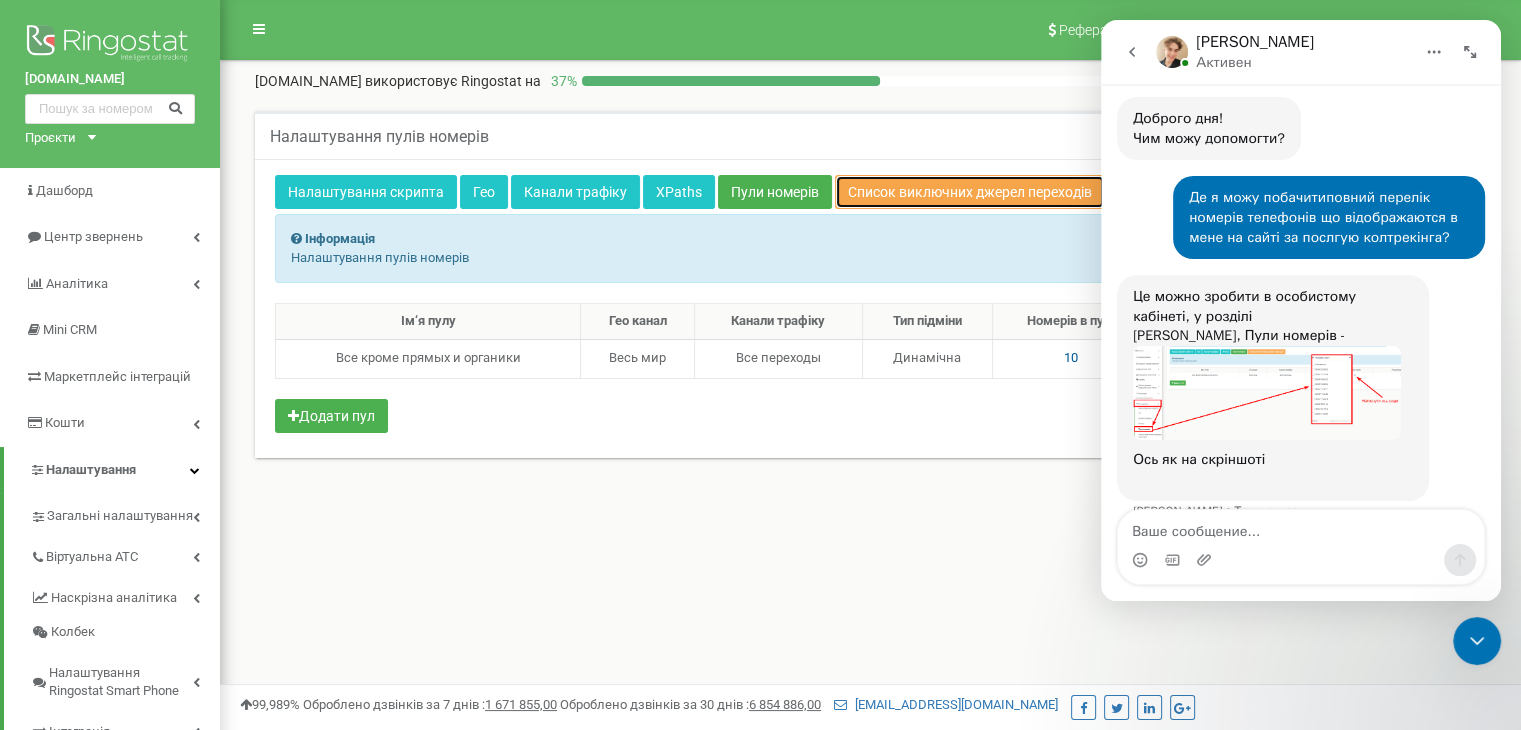 click on "Список виключних джерел переходів" at bounding box center (970, 192) 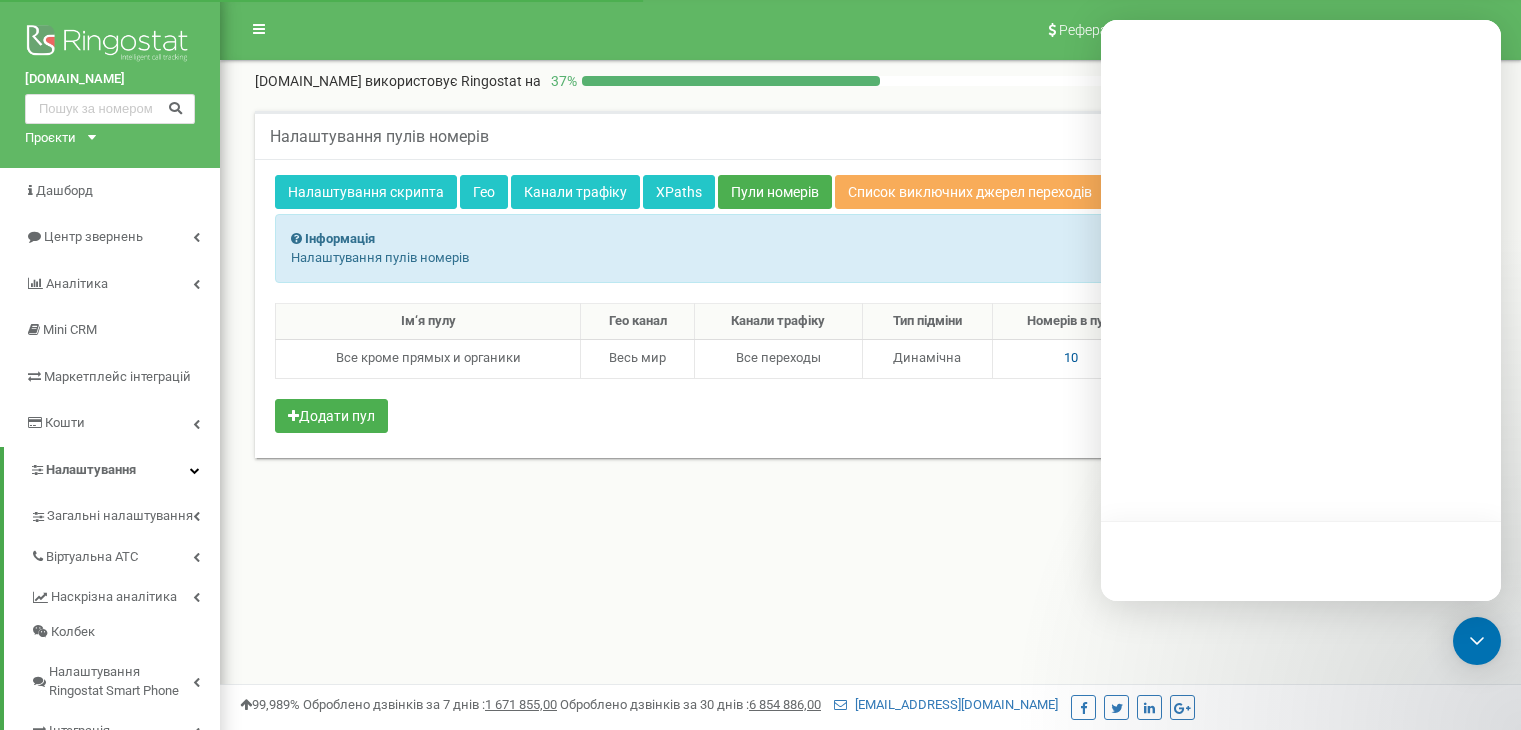 scroll, scrollTop: 0, scrollLeft: 0, axis: both 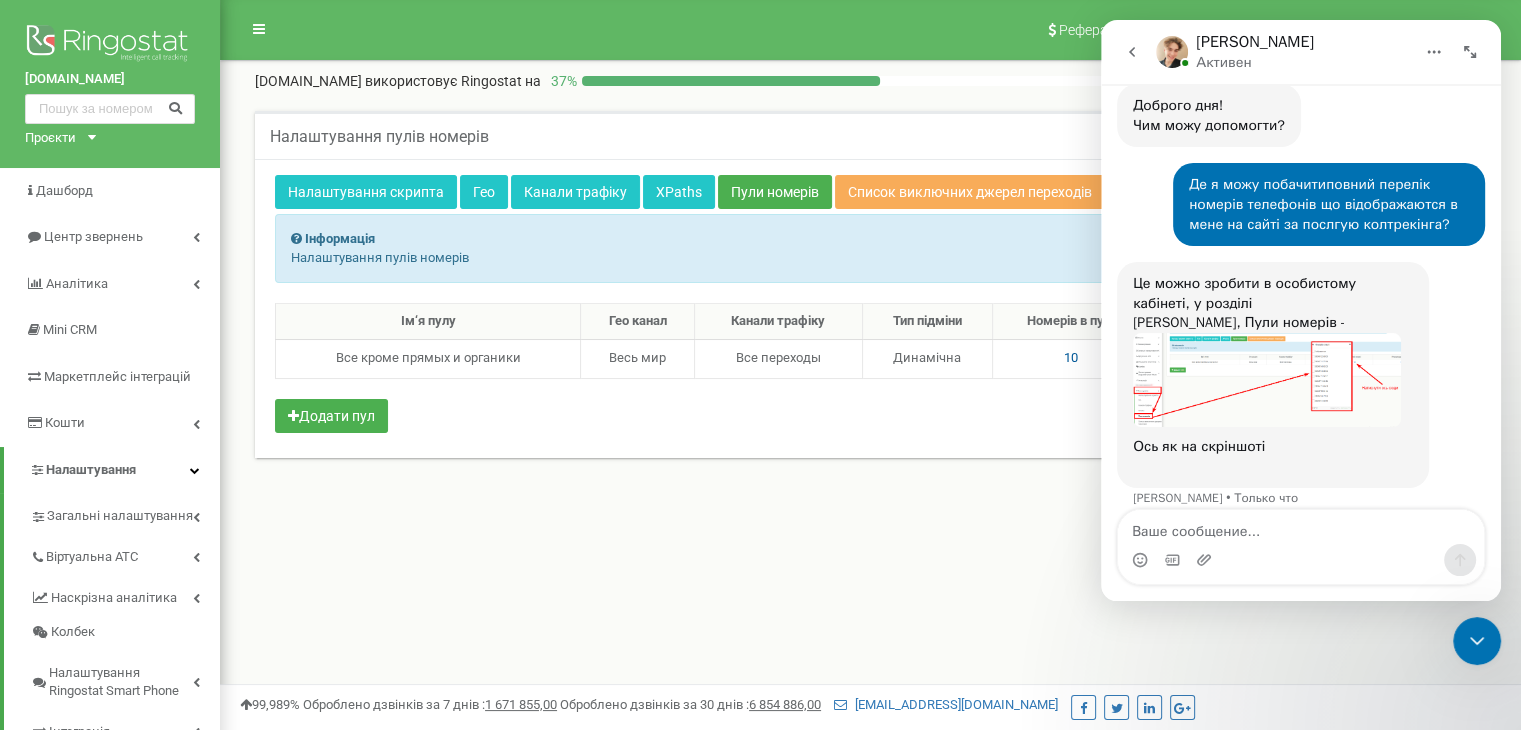 click on "Налаштування пулів номерів" at bounding box center [870, 258] 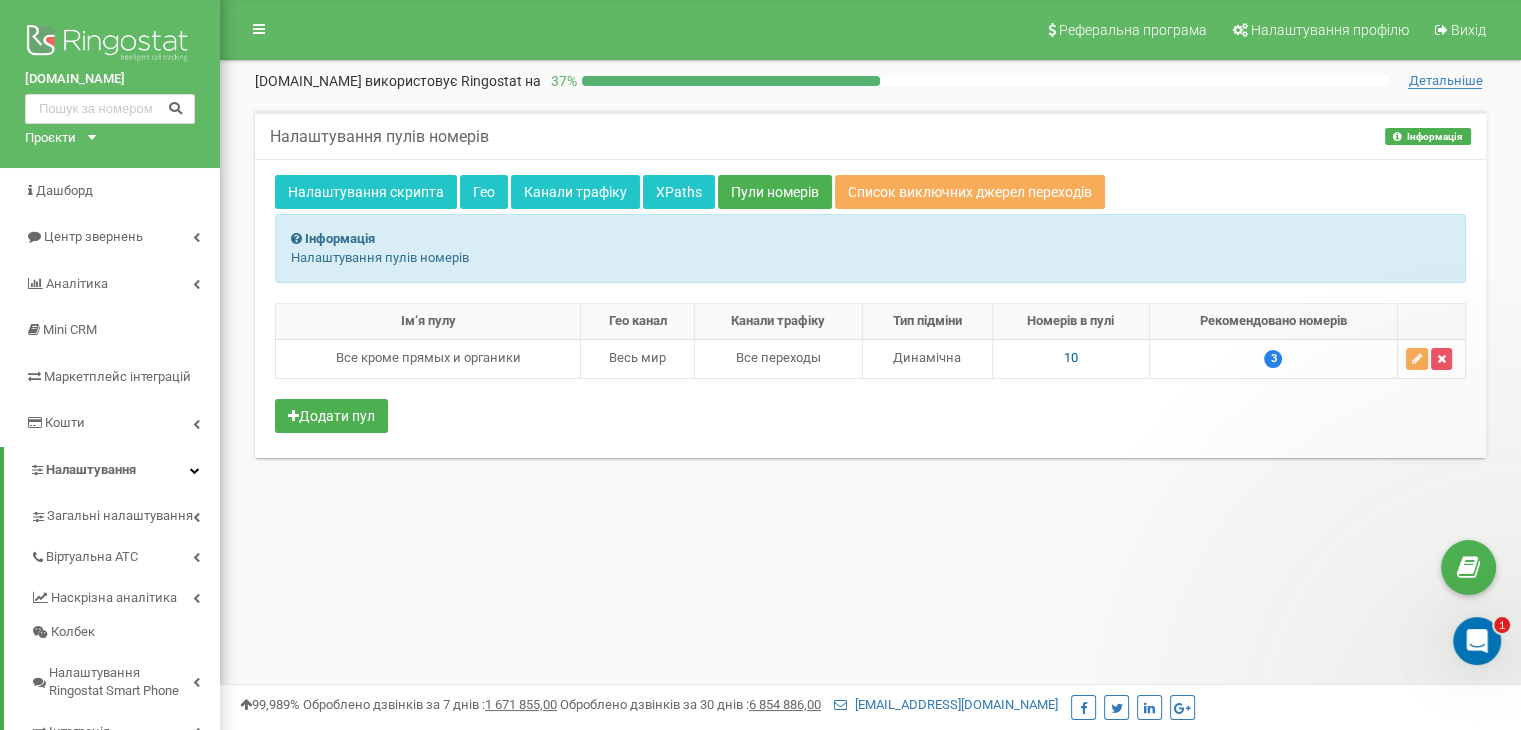 scroll, scrollTop: 0, scrollLeft: 0, axis: both 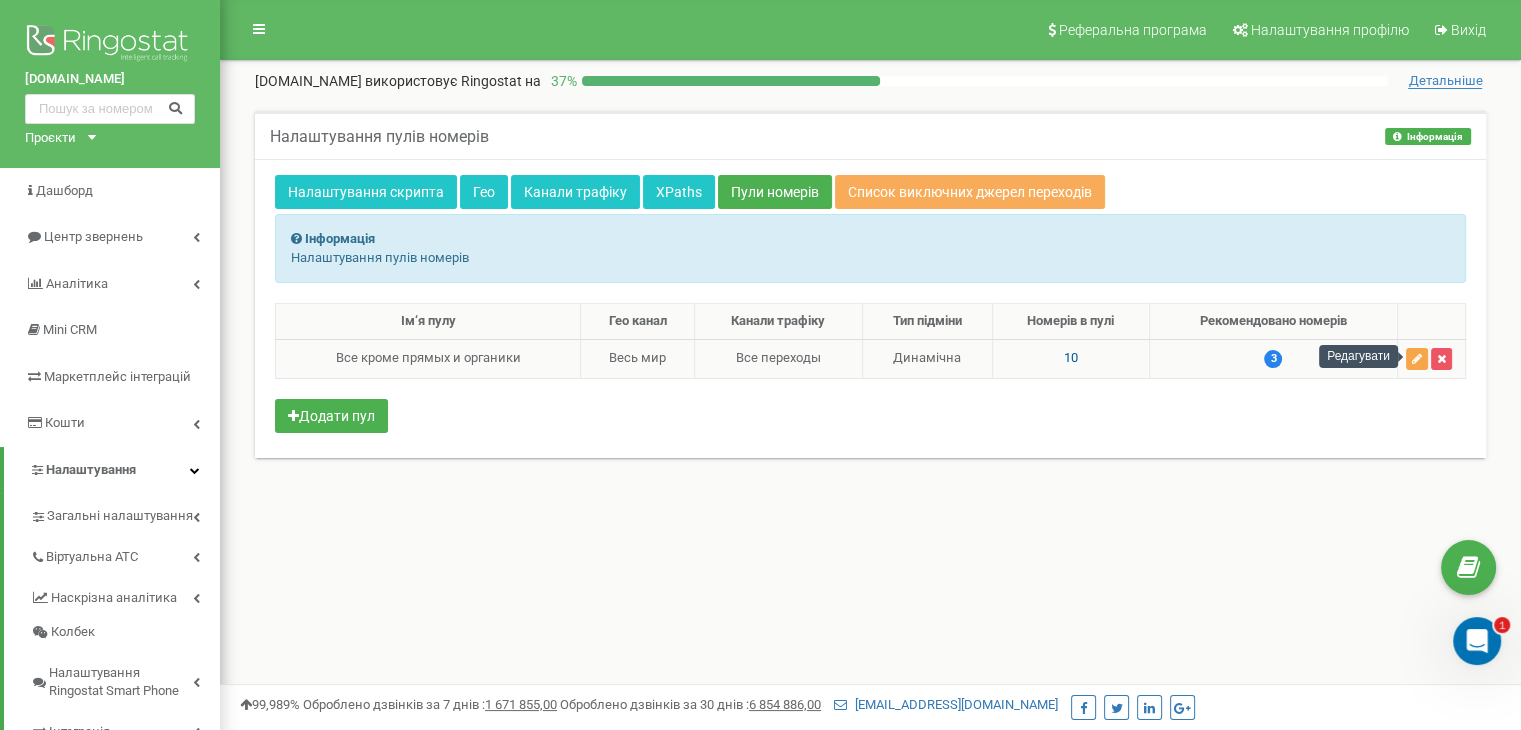 click at bounding box center (1417, 359) 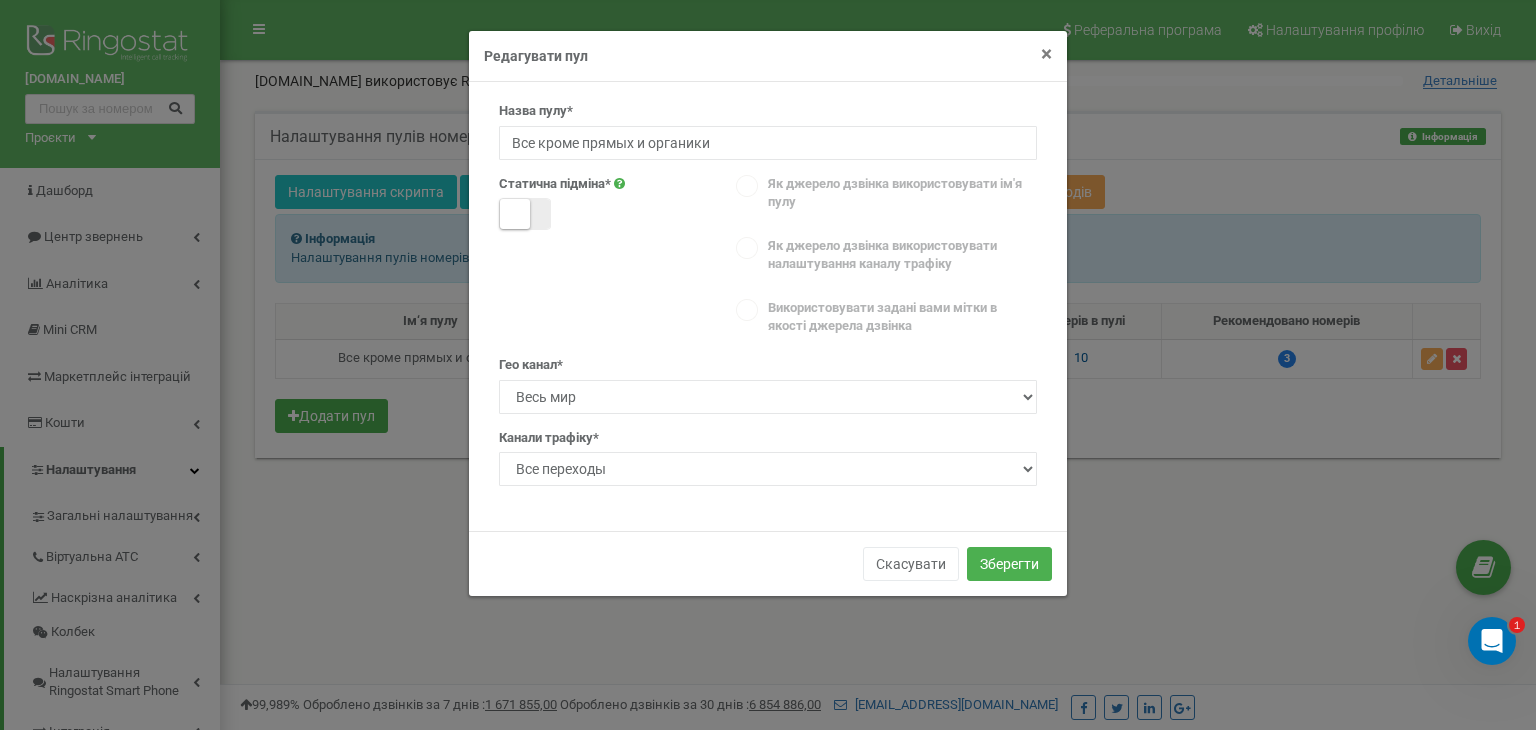 click on "×" at bounding box center [1046, 54] 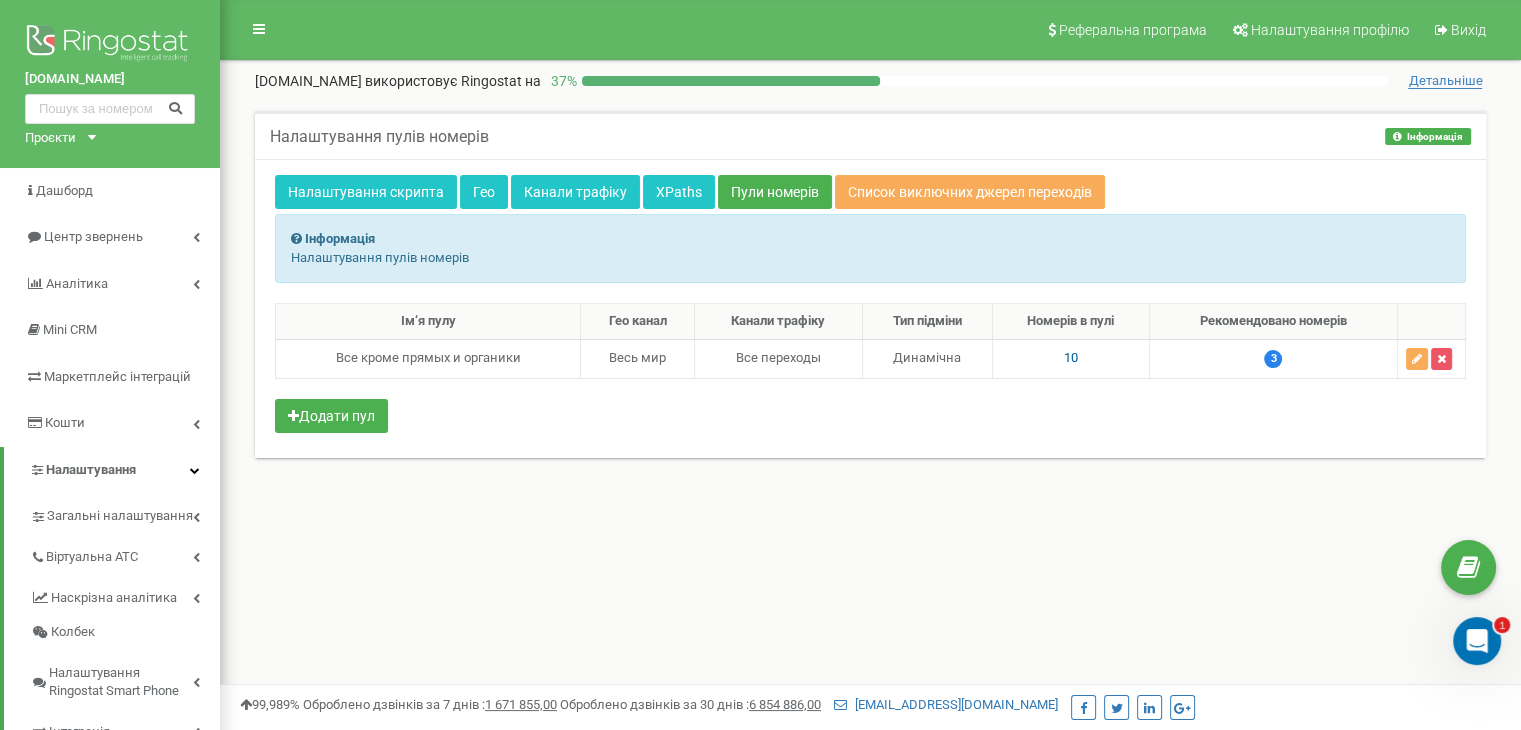 click on "Інформація" at bounding box center [340, 238] 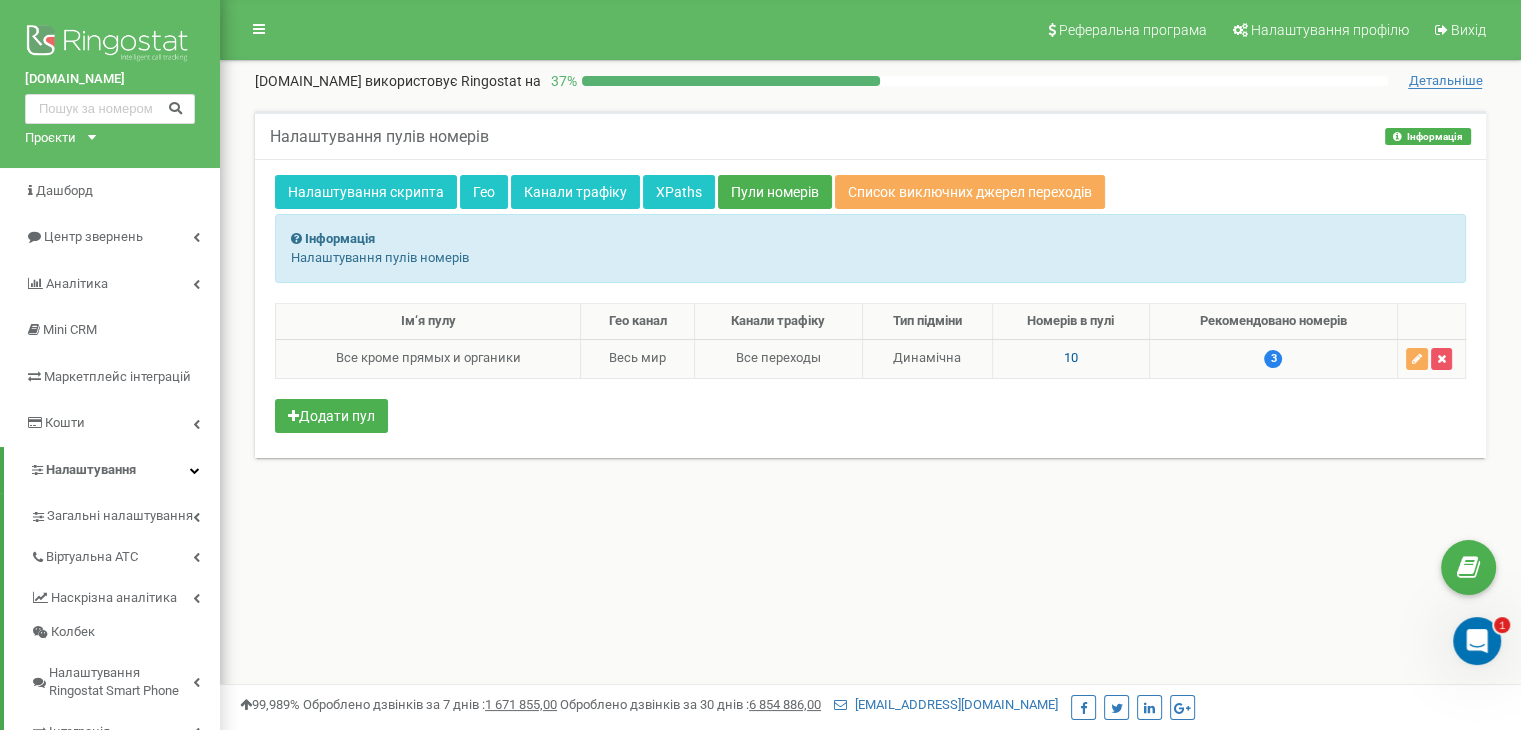click on "10" at bounding box center (1071, 357) 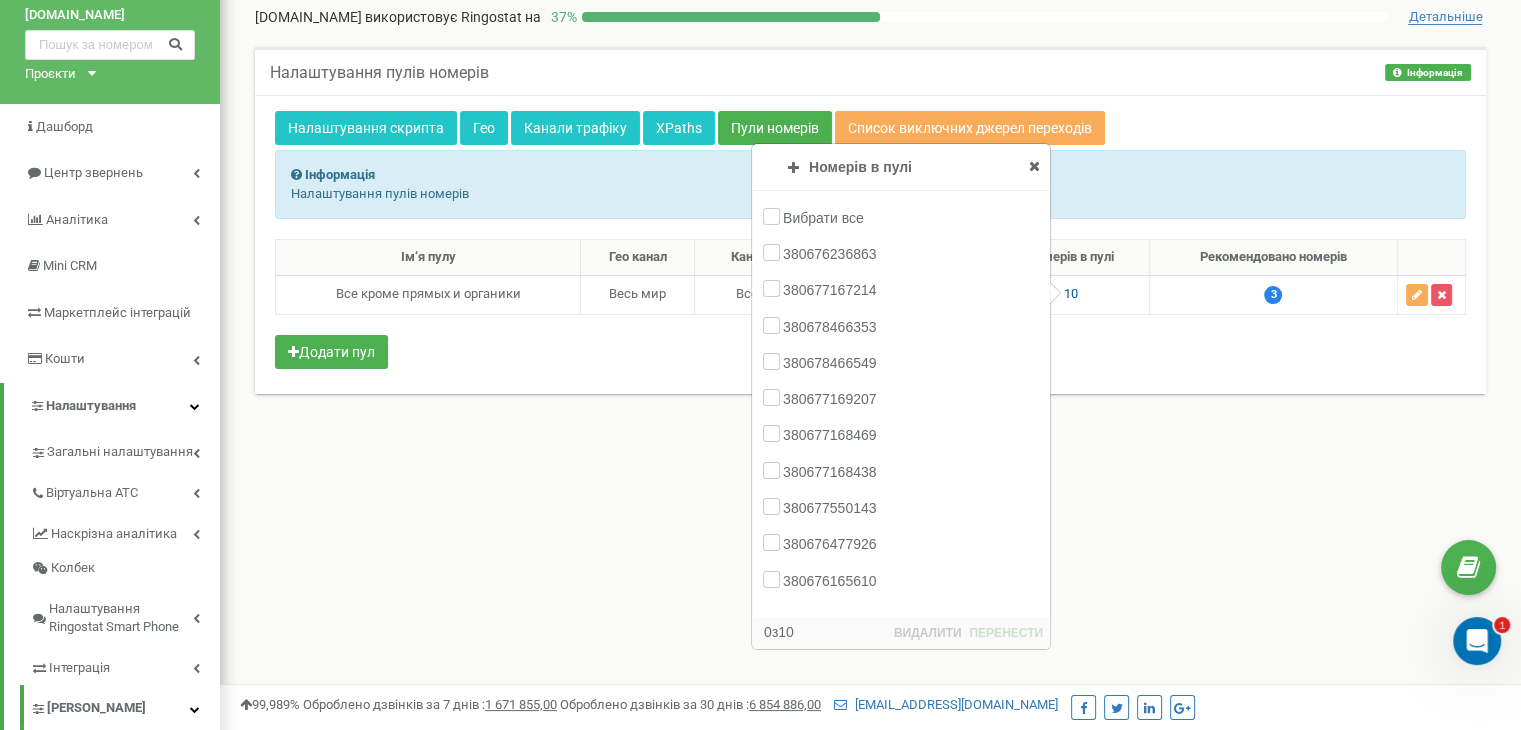 scroll, scrollTop: 100, scrollLeft: 0, axis: vertical 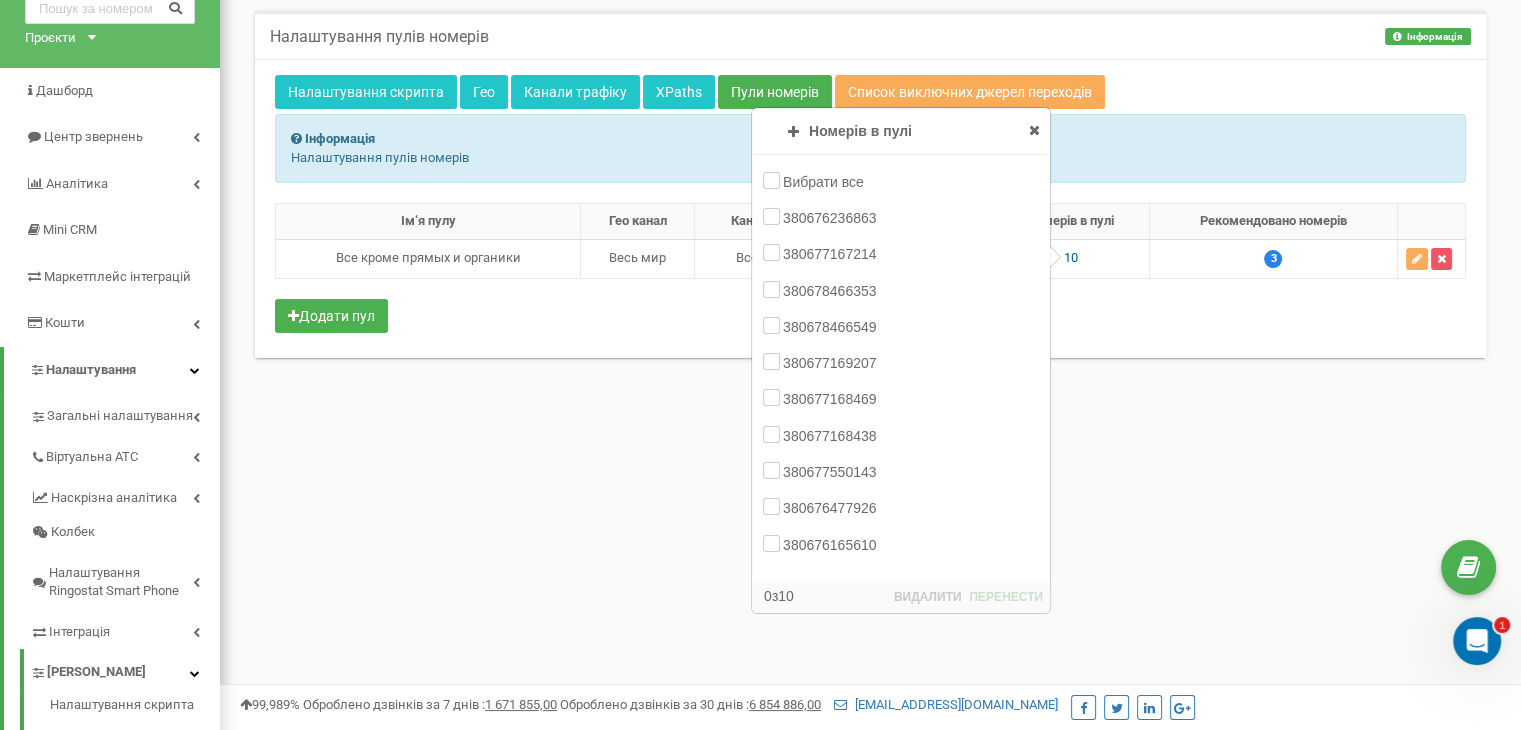 click at bounding box center [1477, 641] 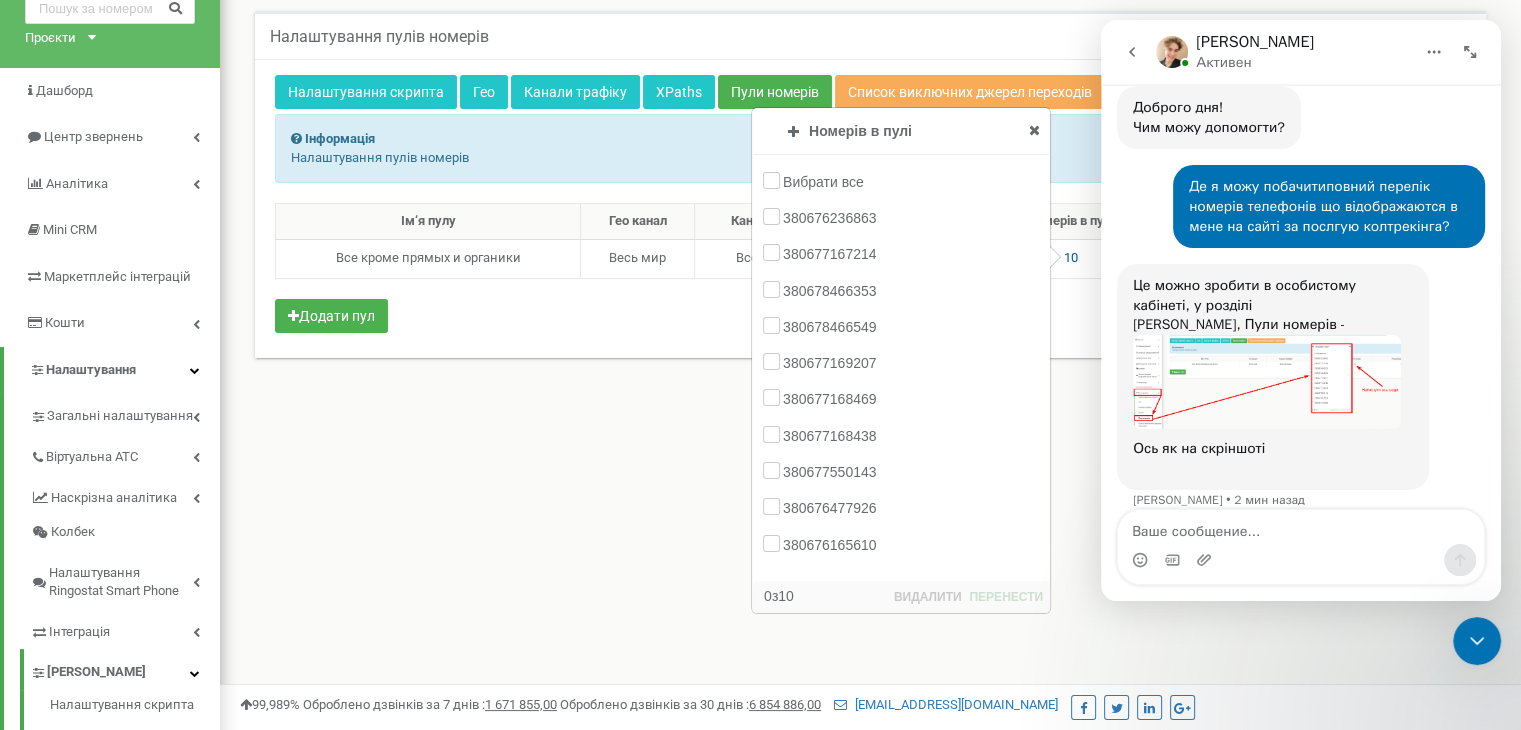 scroll, scrollTop: 352, scrollLeft: 0, axis: vertical 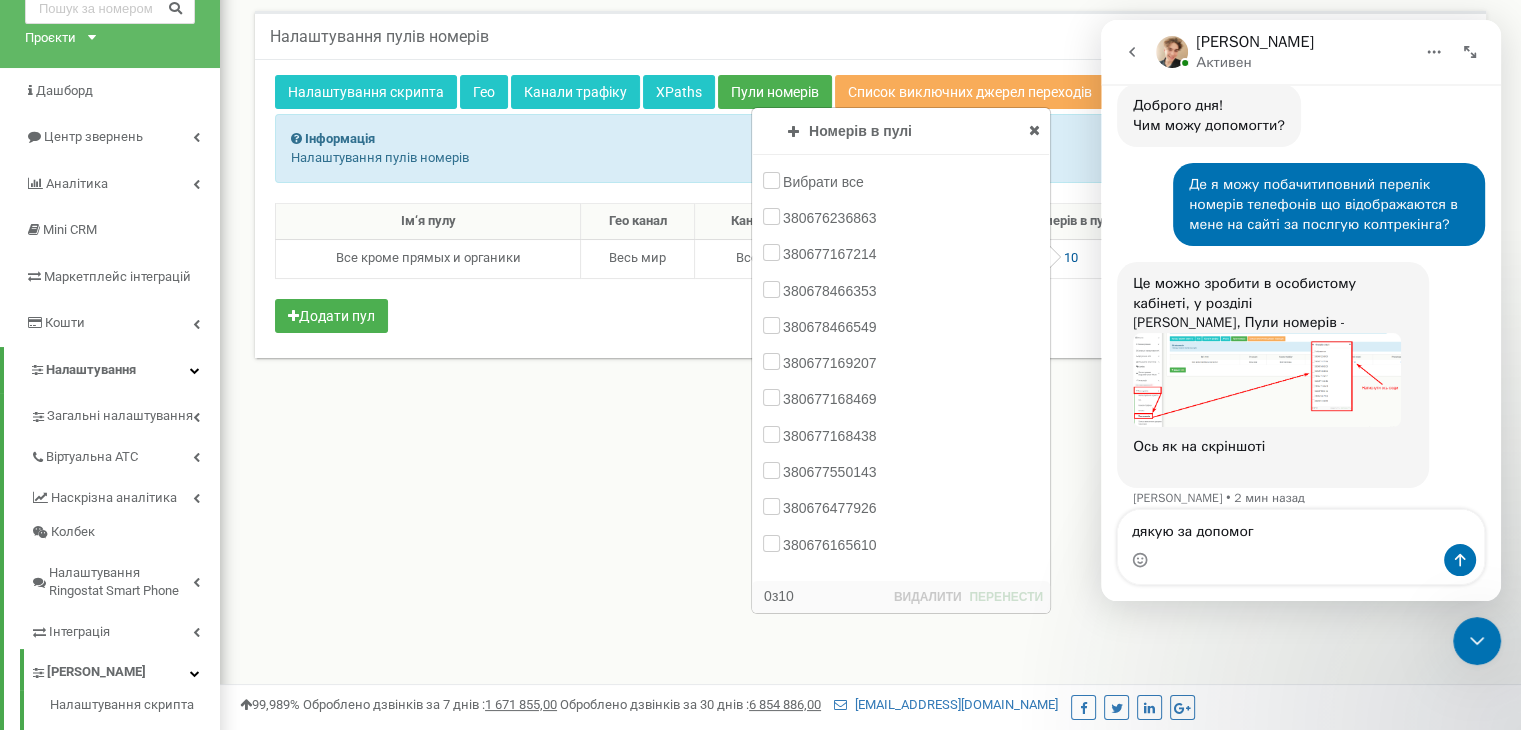 type on "дякую за допомогу" 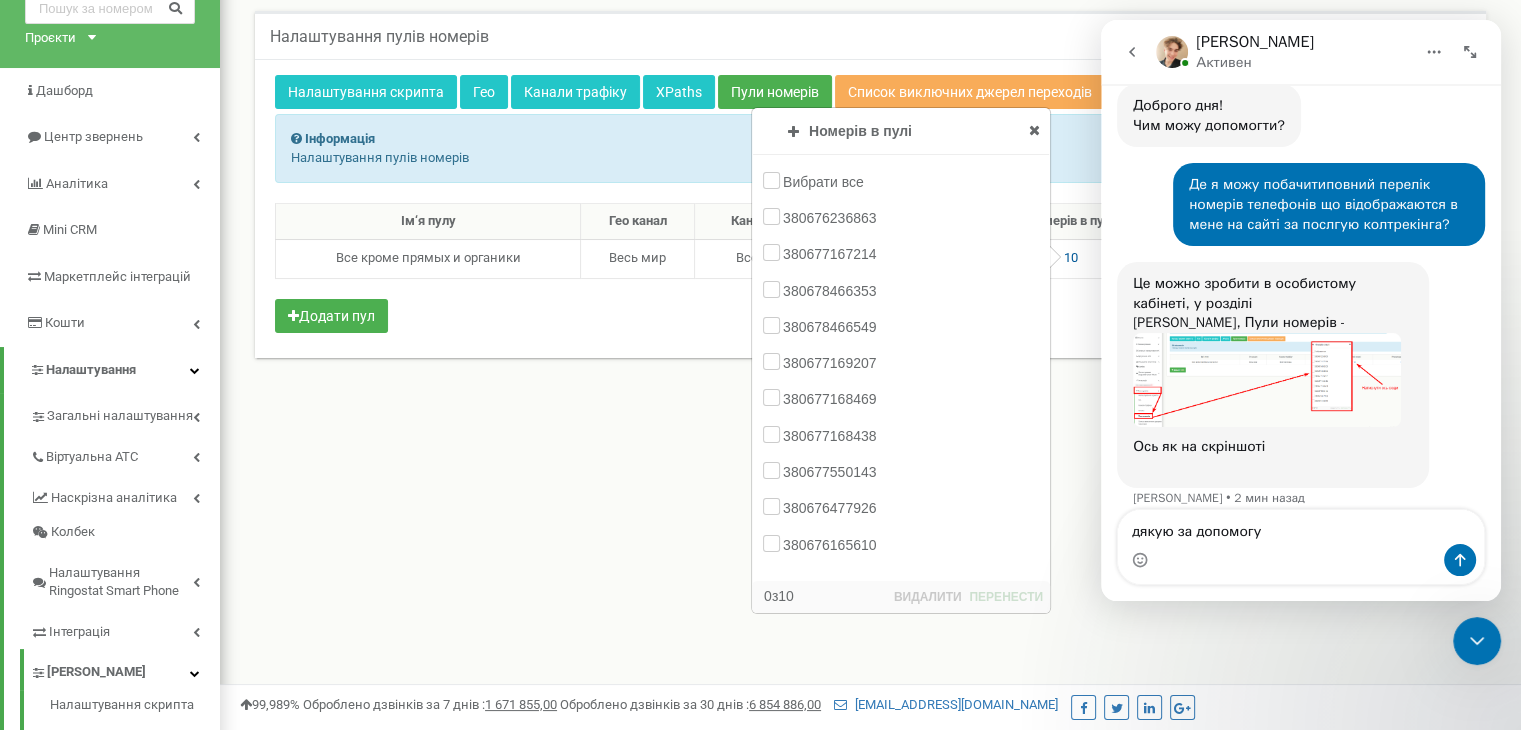 type 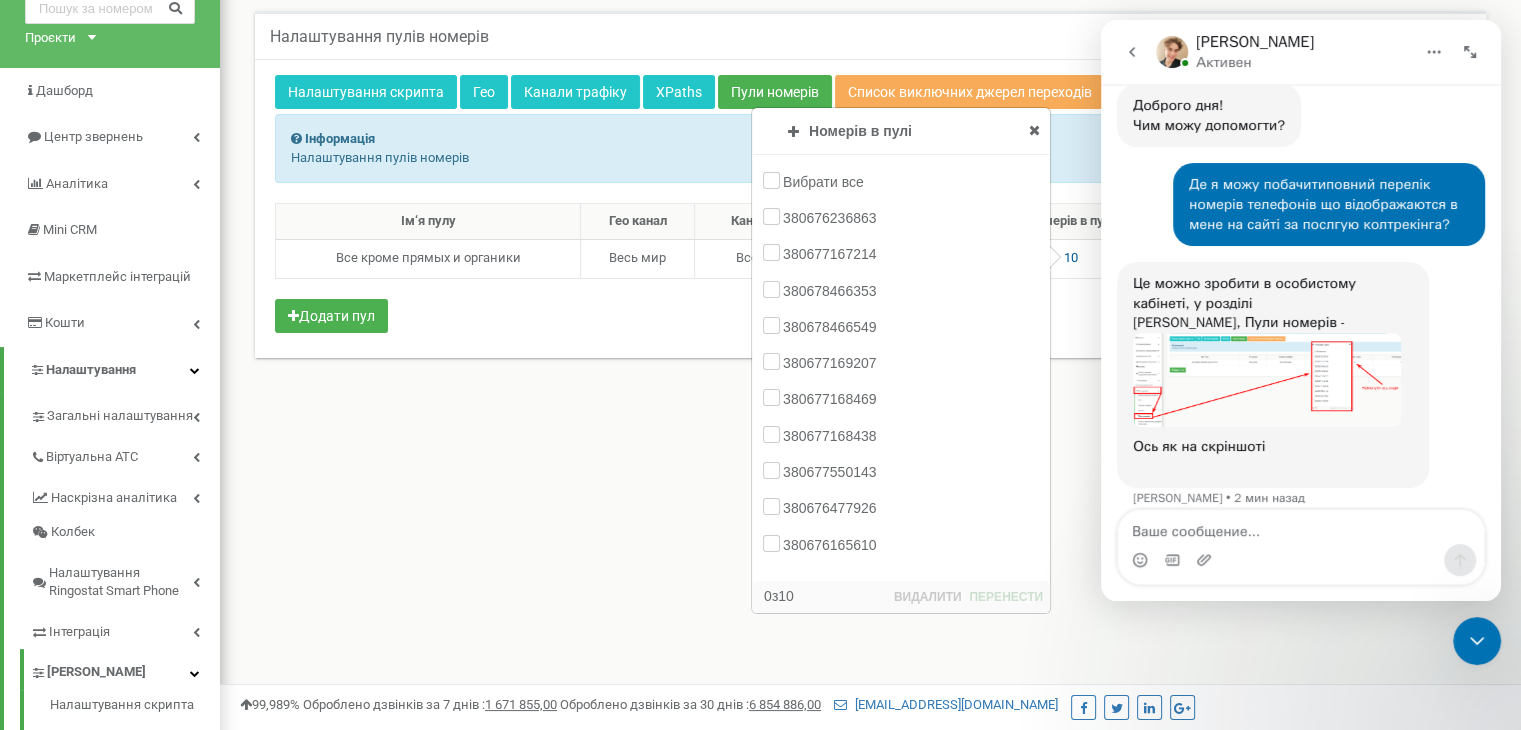 scroll, scrollTop: 412, scrollLeft: 0, axis: vertical 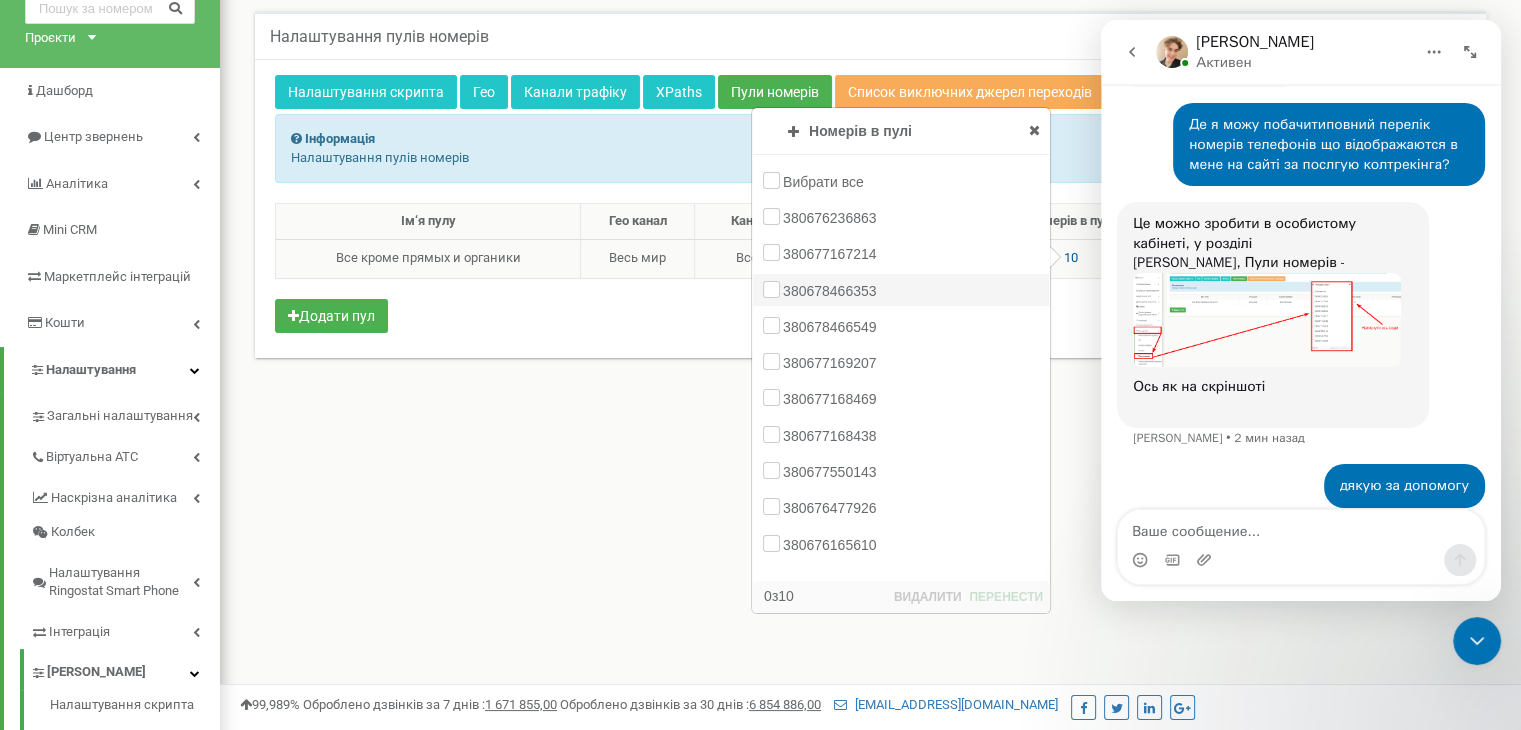 drag, startPoint x: 910, startPoint y: 541, endPoint x: 812, endPoint y: 289, distance: 270.38492 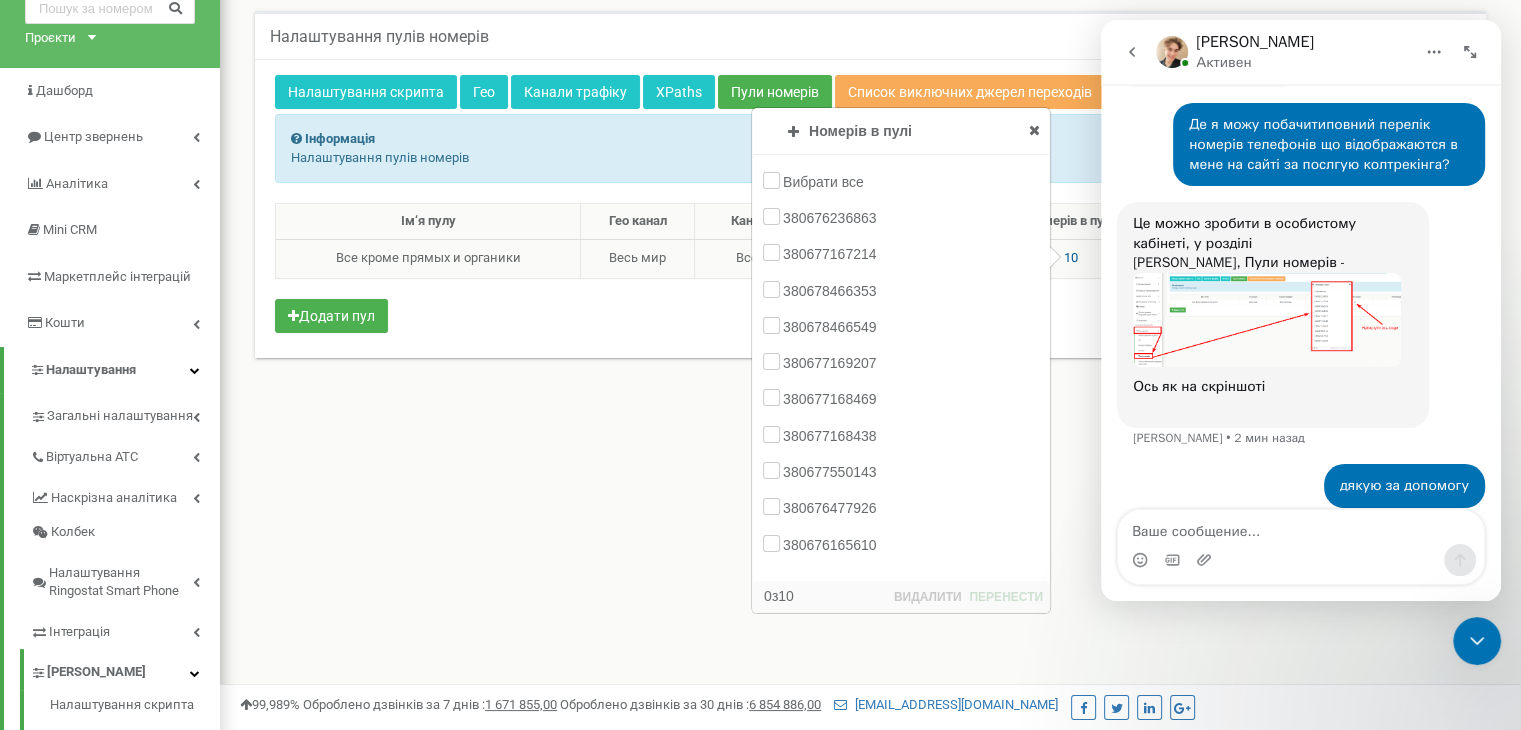 copy on "380676236863
380677167214
380678466353
380678466549
380677169207
380677168469
380677168438
380677550143
380676477926
380676165610" 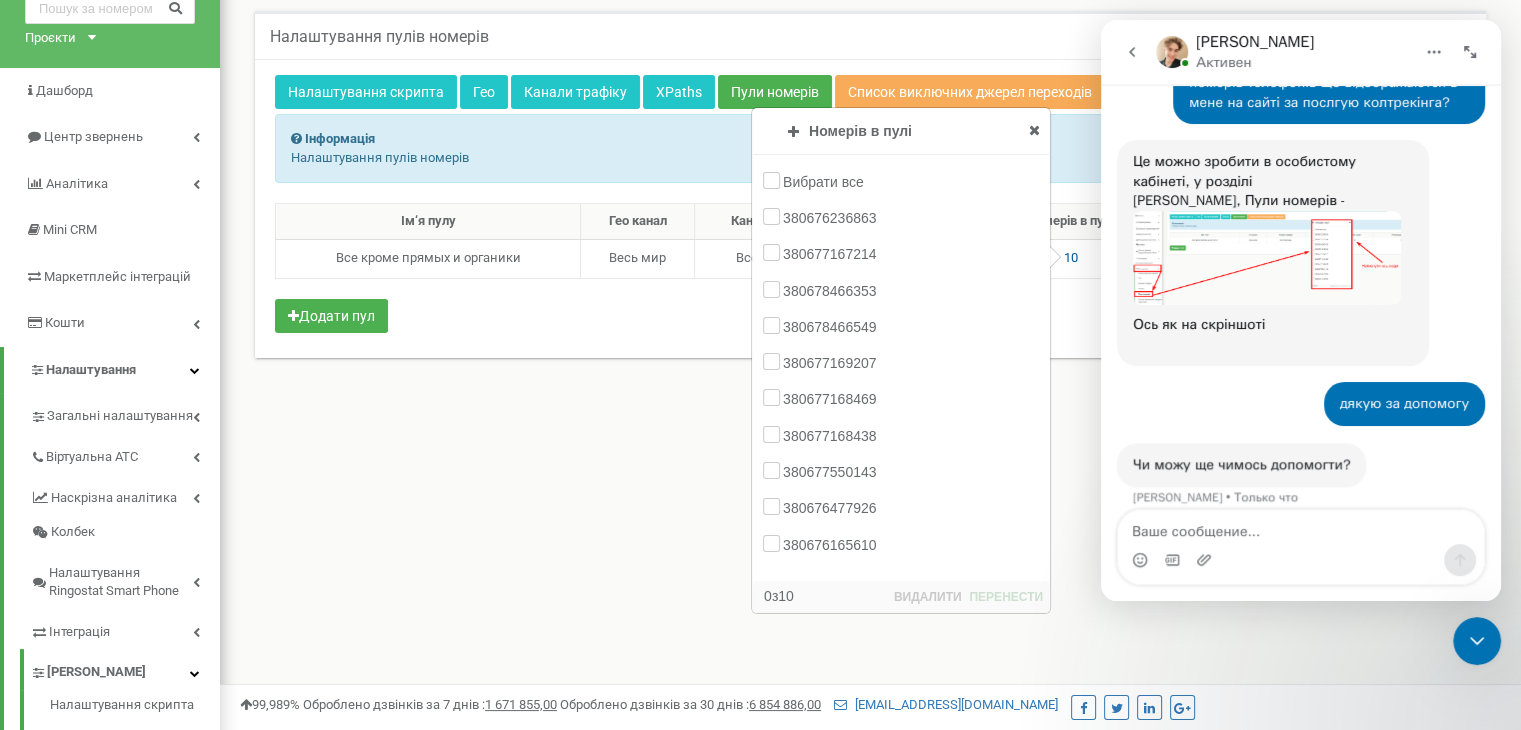 scroll, scrollTop: 471, scrollLeft: 0, axis: vertical 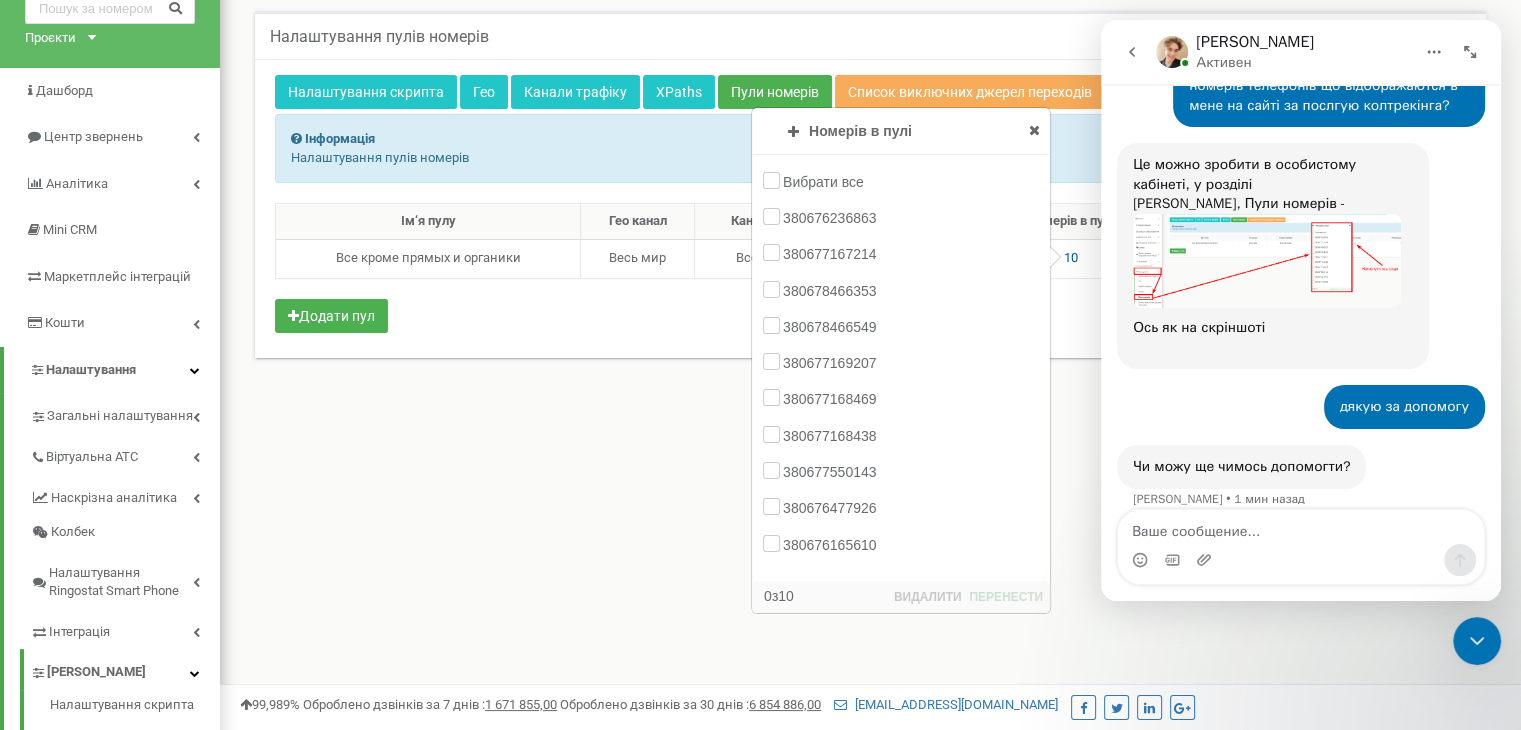 click on "Реферальна програма
Налаштування профілю
Вихід
[DOMAIN_NAME]   використовує Ringostat на  37 % Детальніше
Налаштування пулів номерів
Інформація
Інформація
Налаштування пулів номерів
Налаштування скрипта" at bounding box center [870, 500] 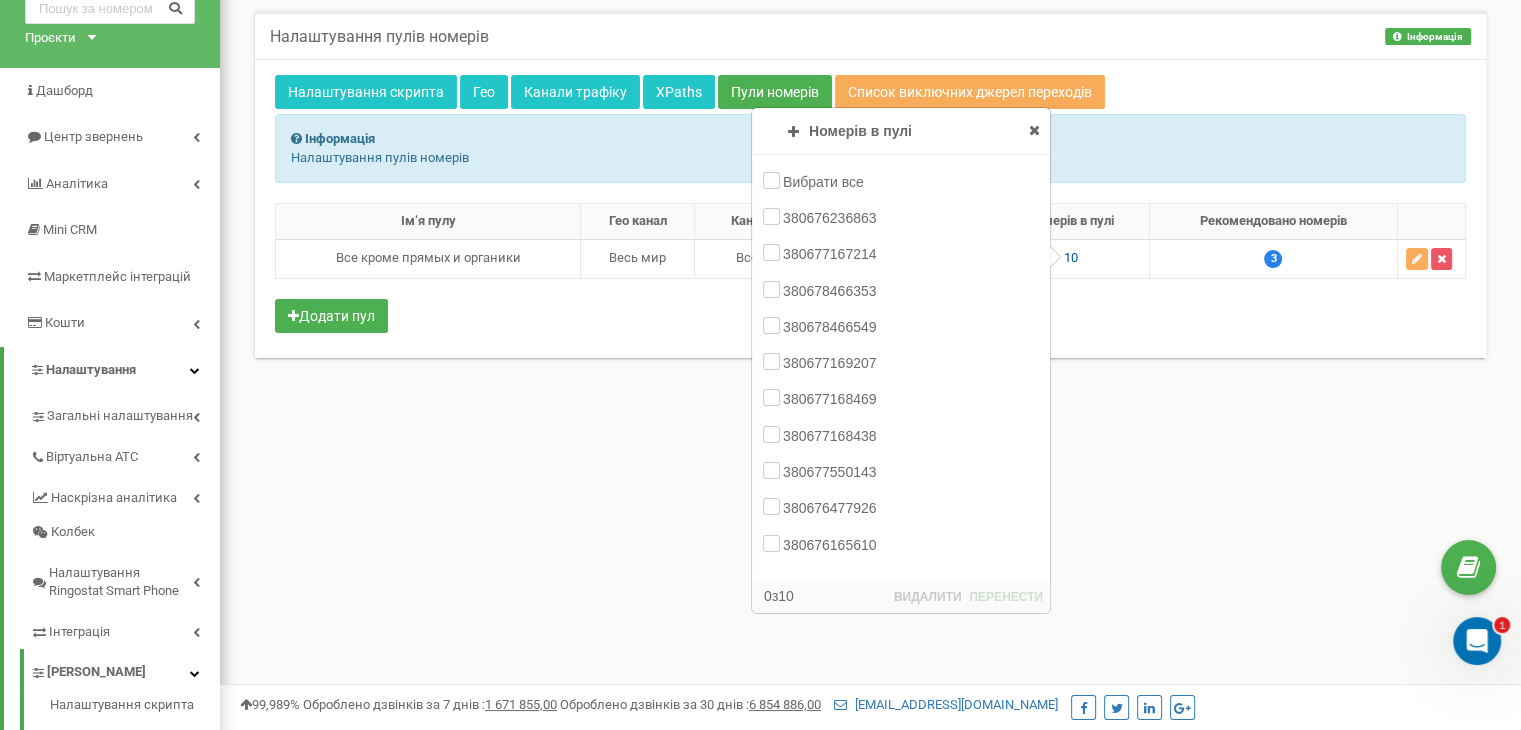 scroll, scrollTop: 0, scrollLeft: 0, axis: both 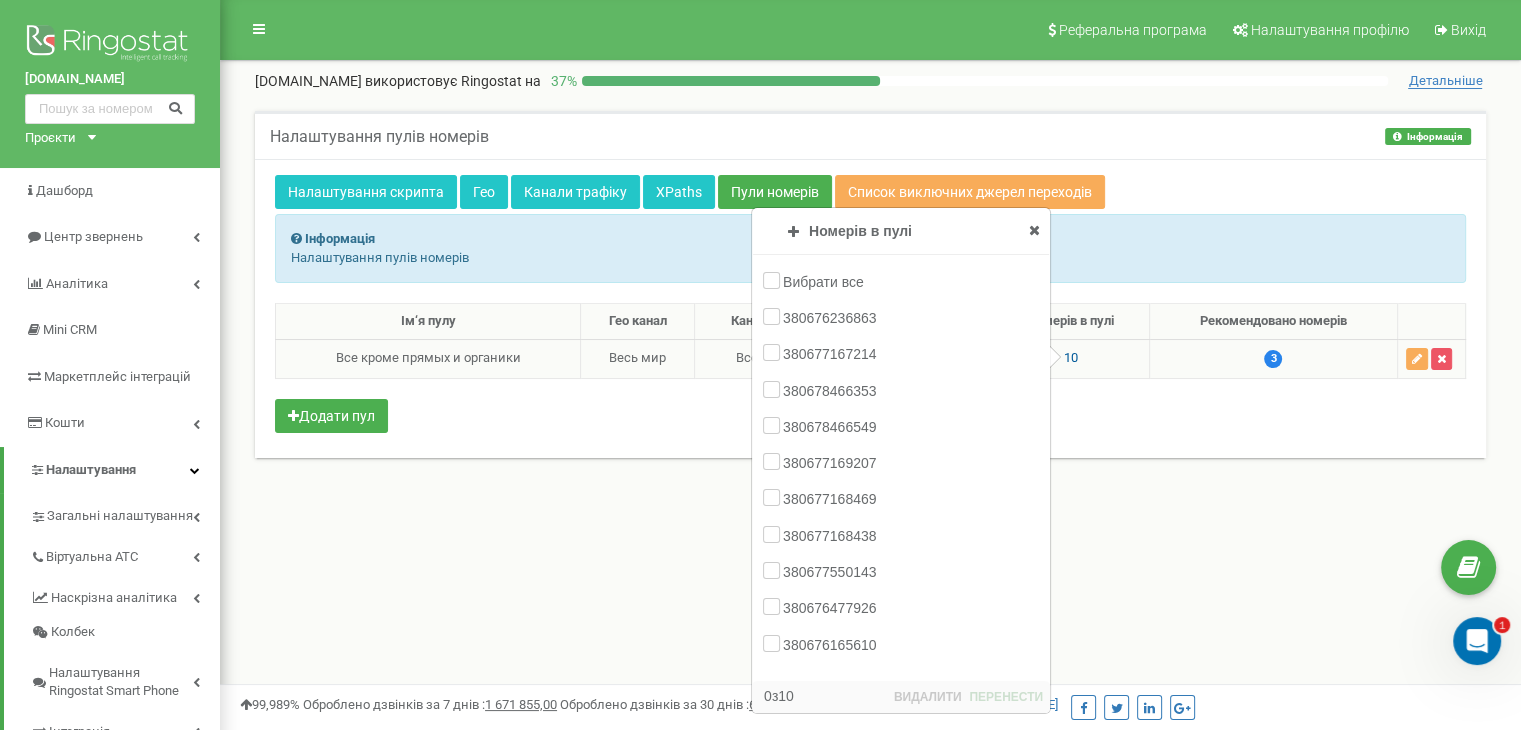 click at bounding box center [1034, 230] 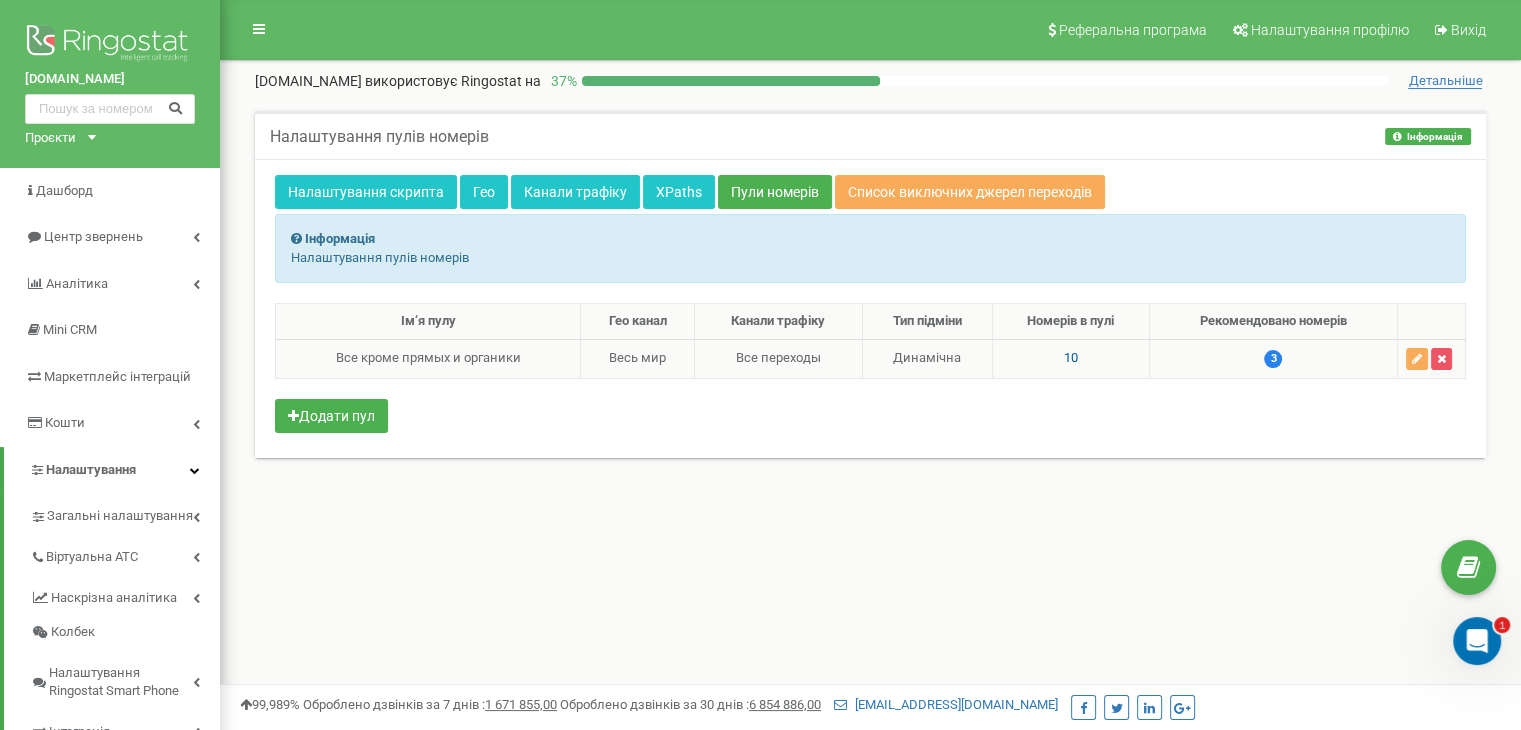 click on "10" at bounding box center (1071, 357) 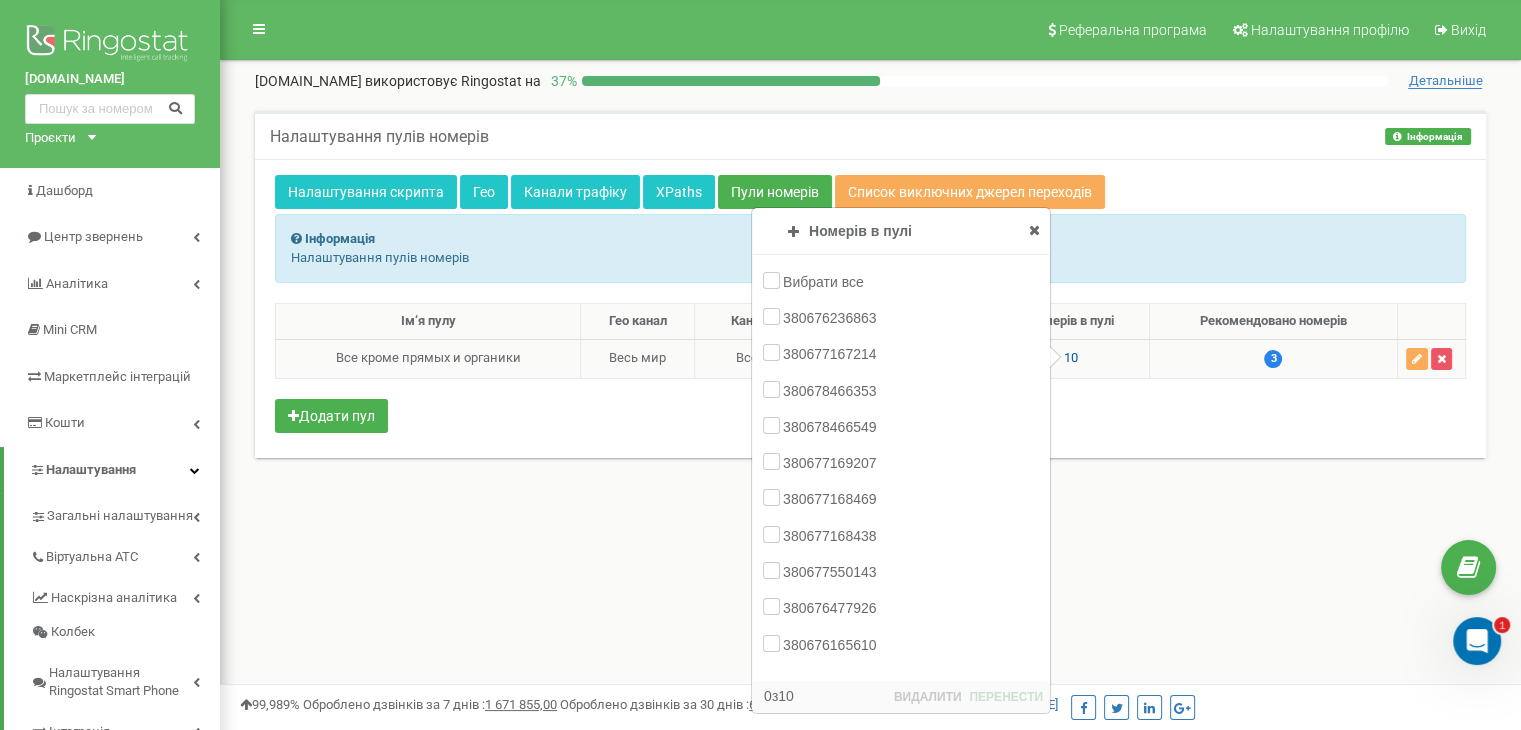 click at bounding box center (1034, 230) 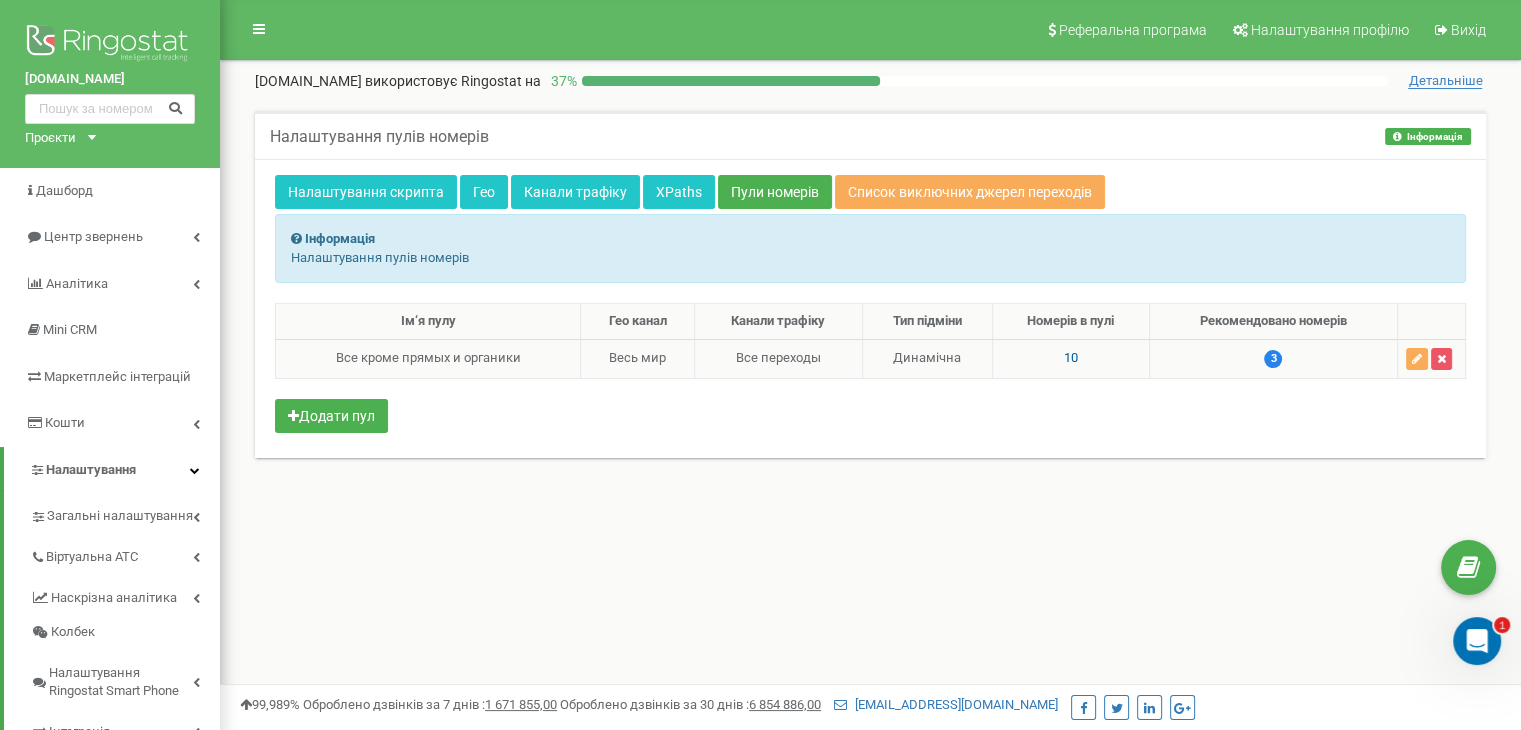 click 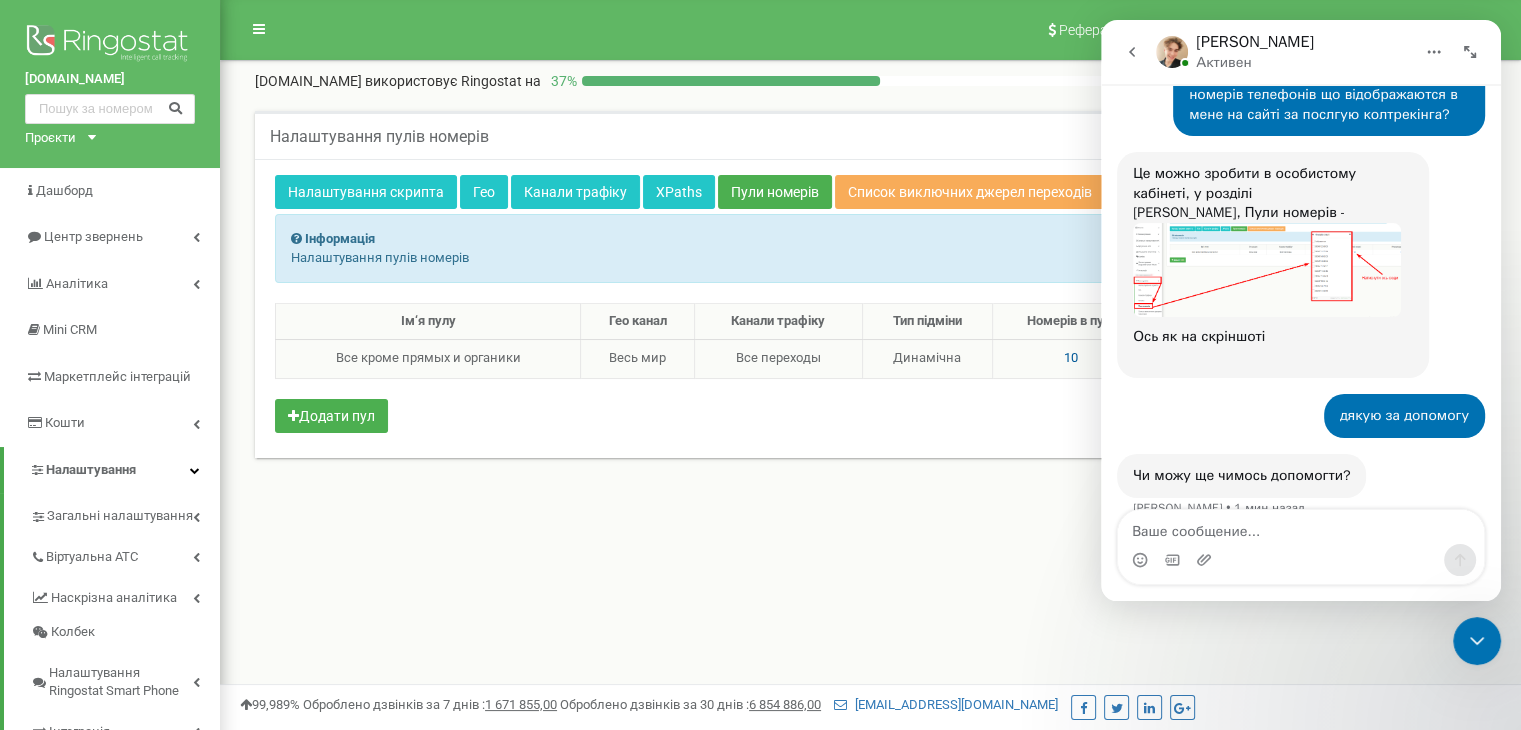 scroll, scrollTop: 471, scrollLeft: 0, axis: vertical 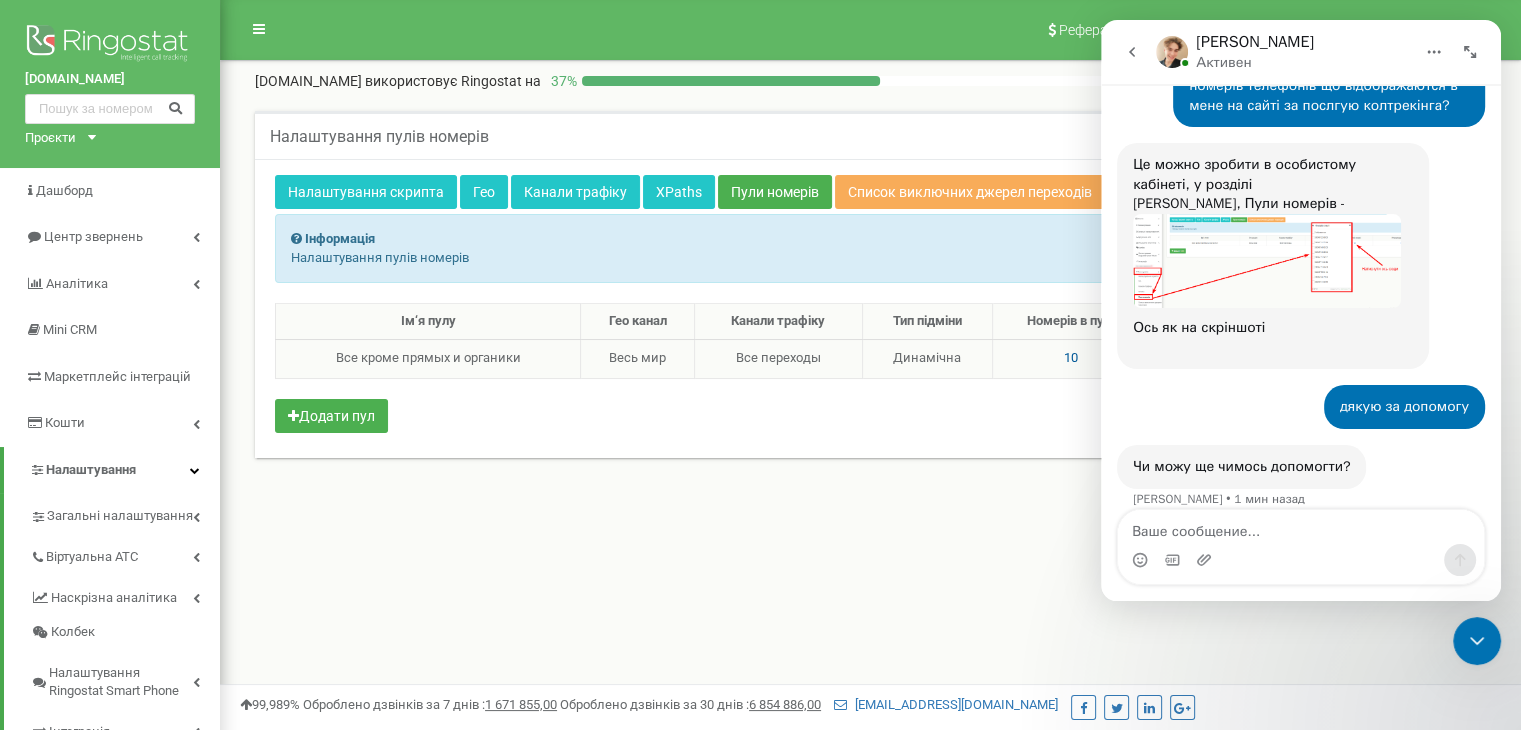 click at bounding box center [1301, 560] 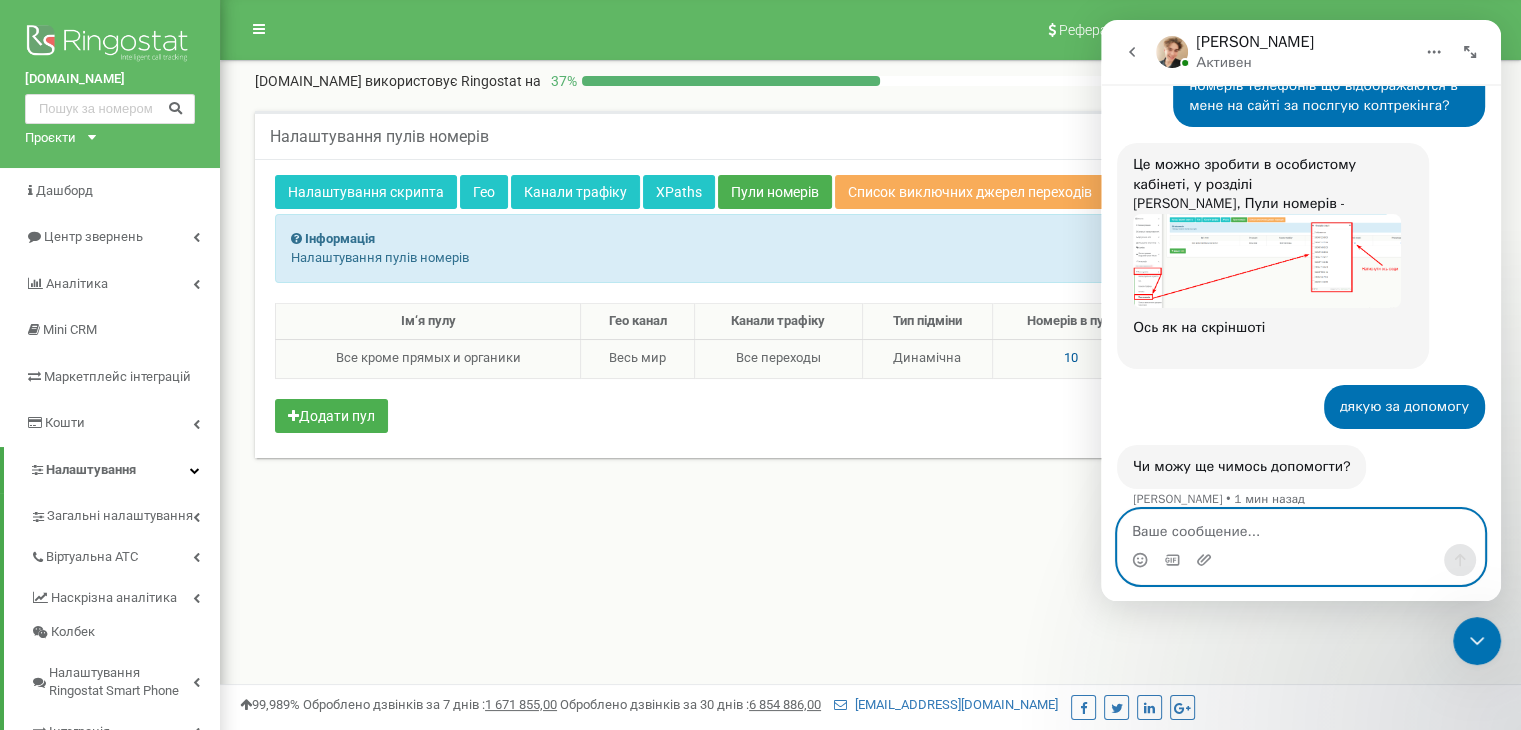 click at bounding box center [1301, 527] 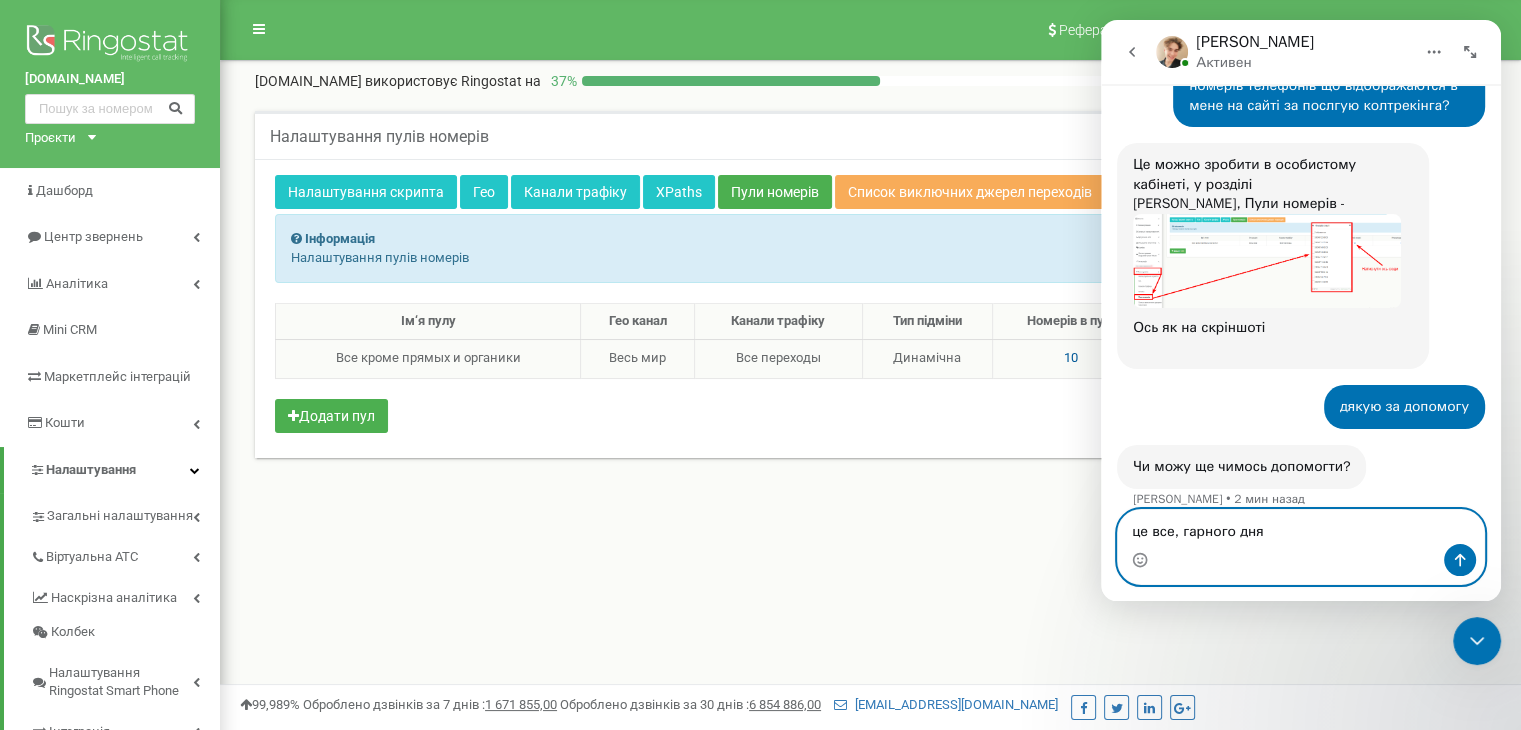 type on "це все, гарного дня!" 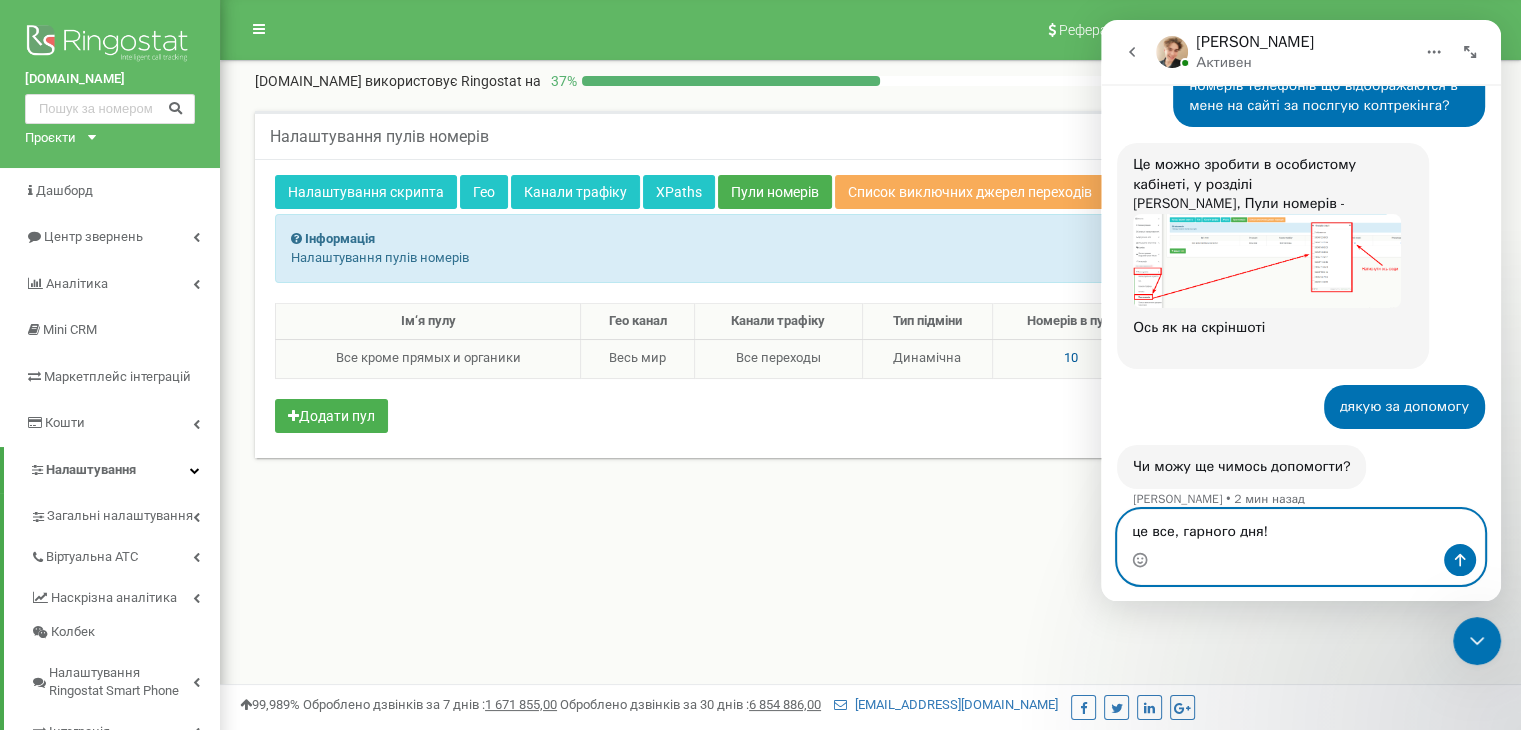 type 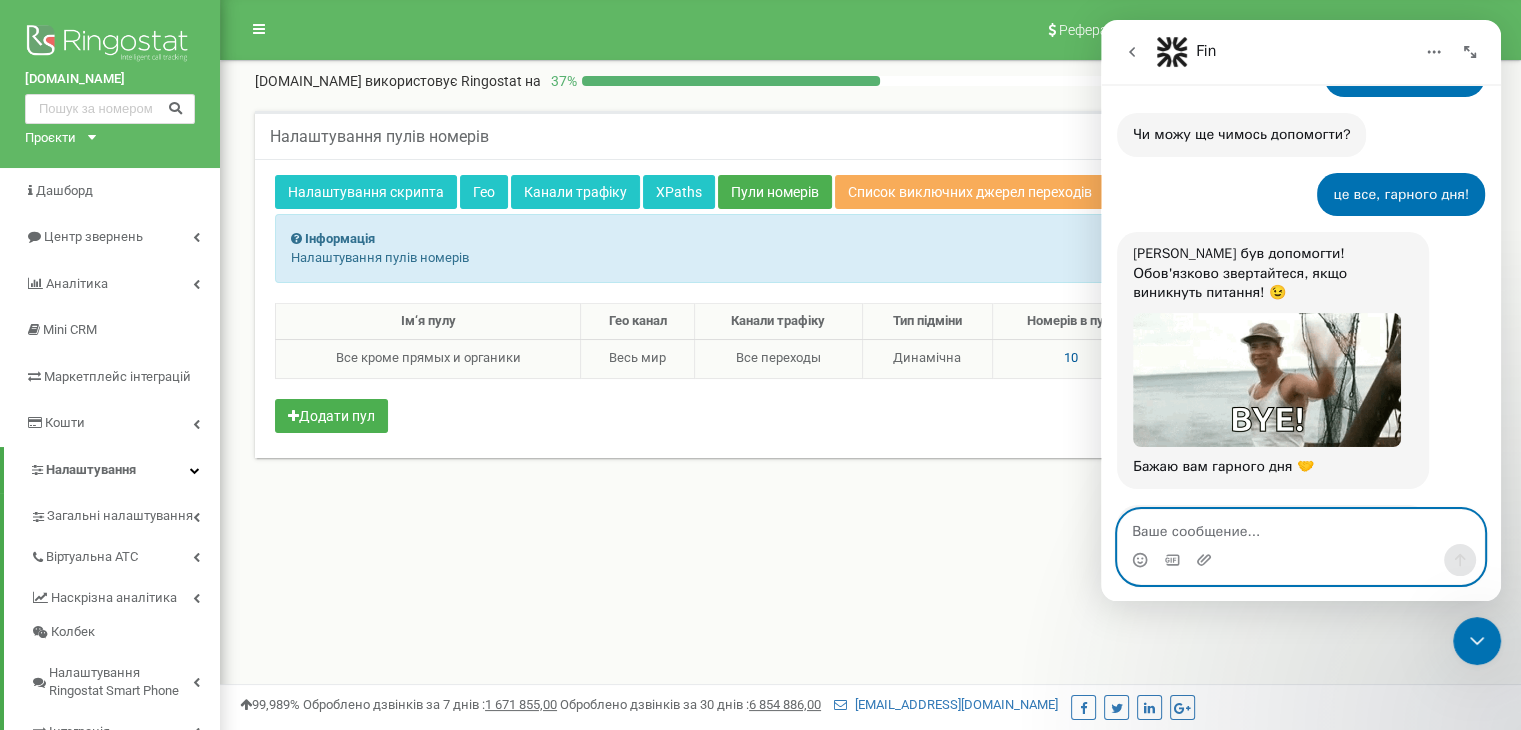 scroll, scrollTop: 982, scrollLeft: 0, axis: vertical 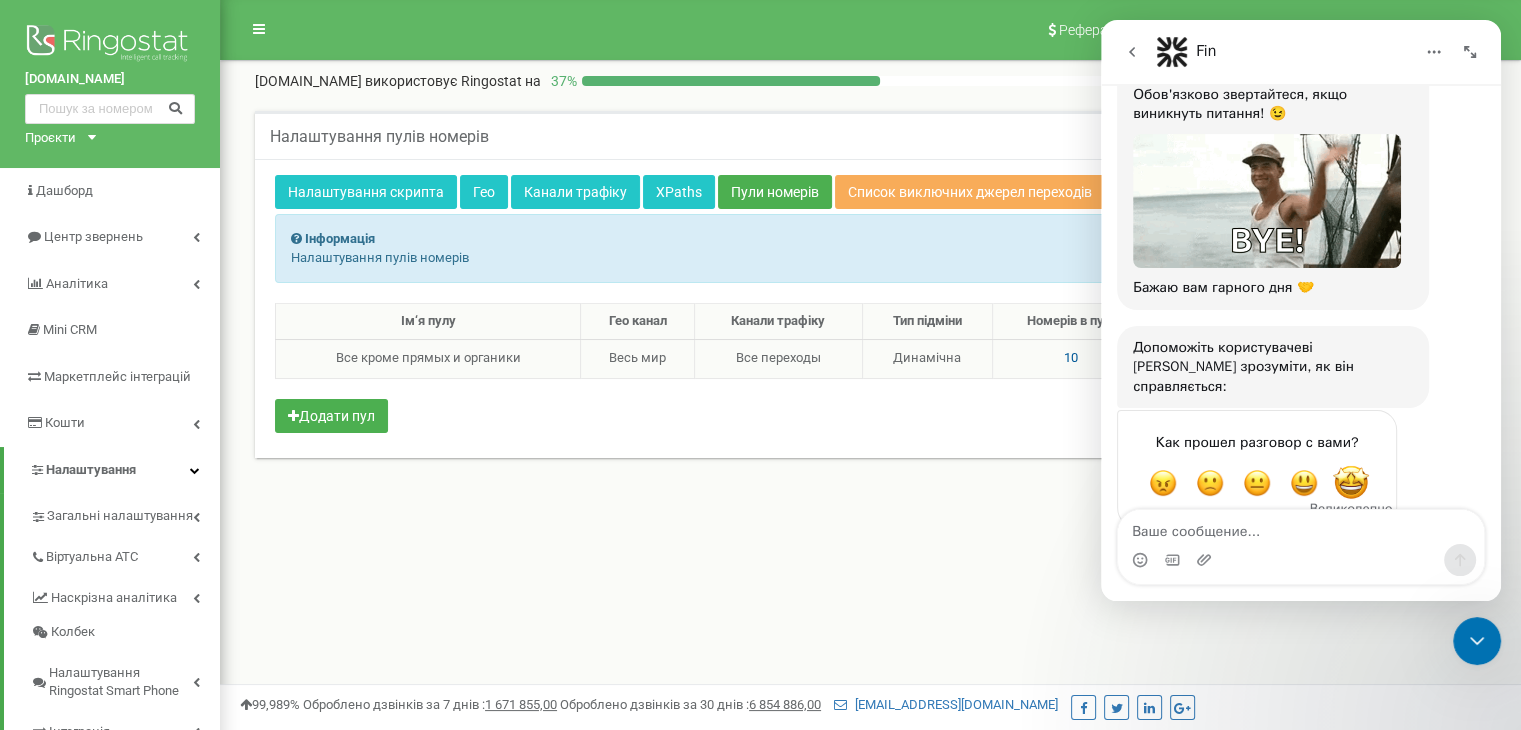 click at bounding box center [1351, 483] 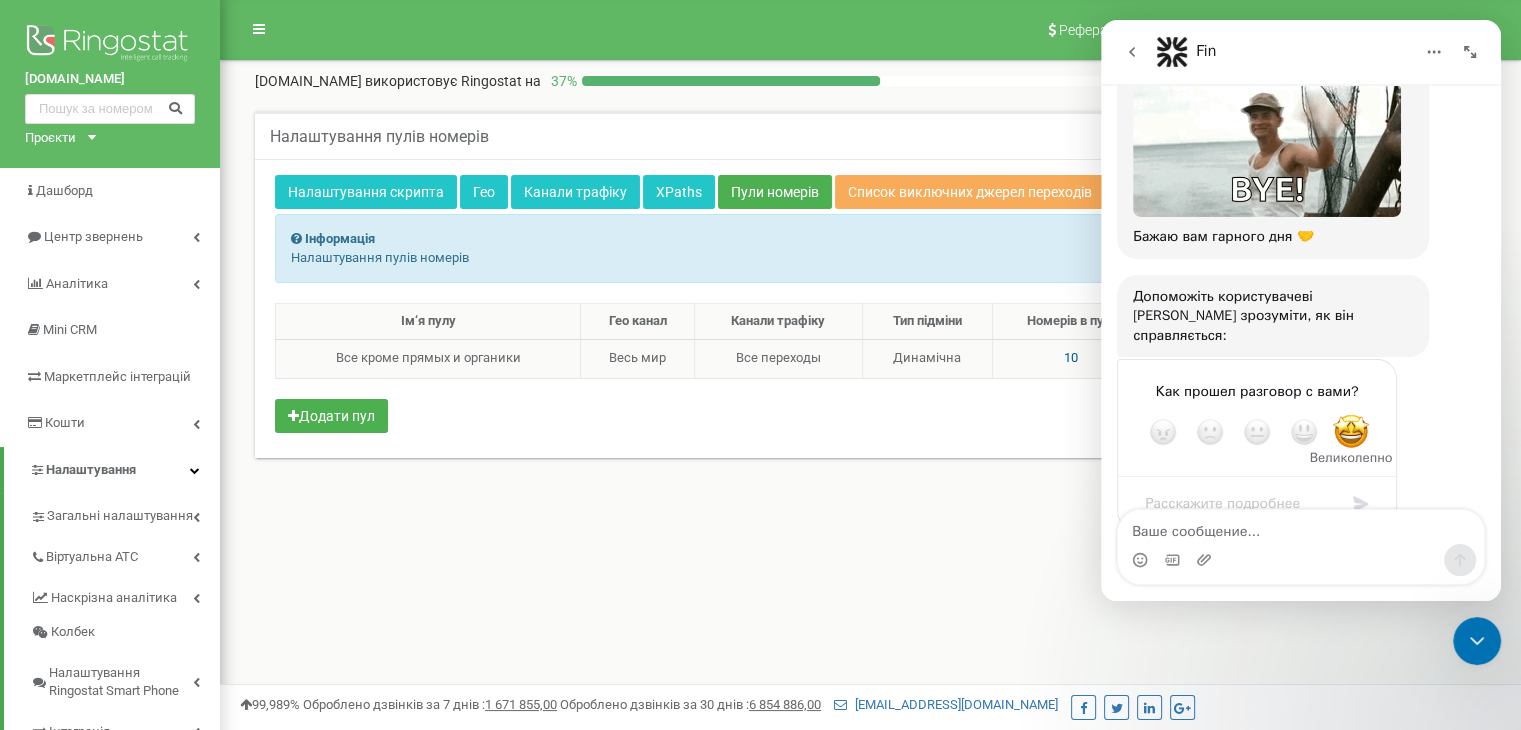 scroll, scrollTop: 1036, scrollLeft: 0, axis: vertical 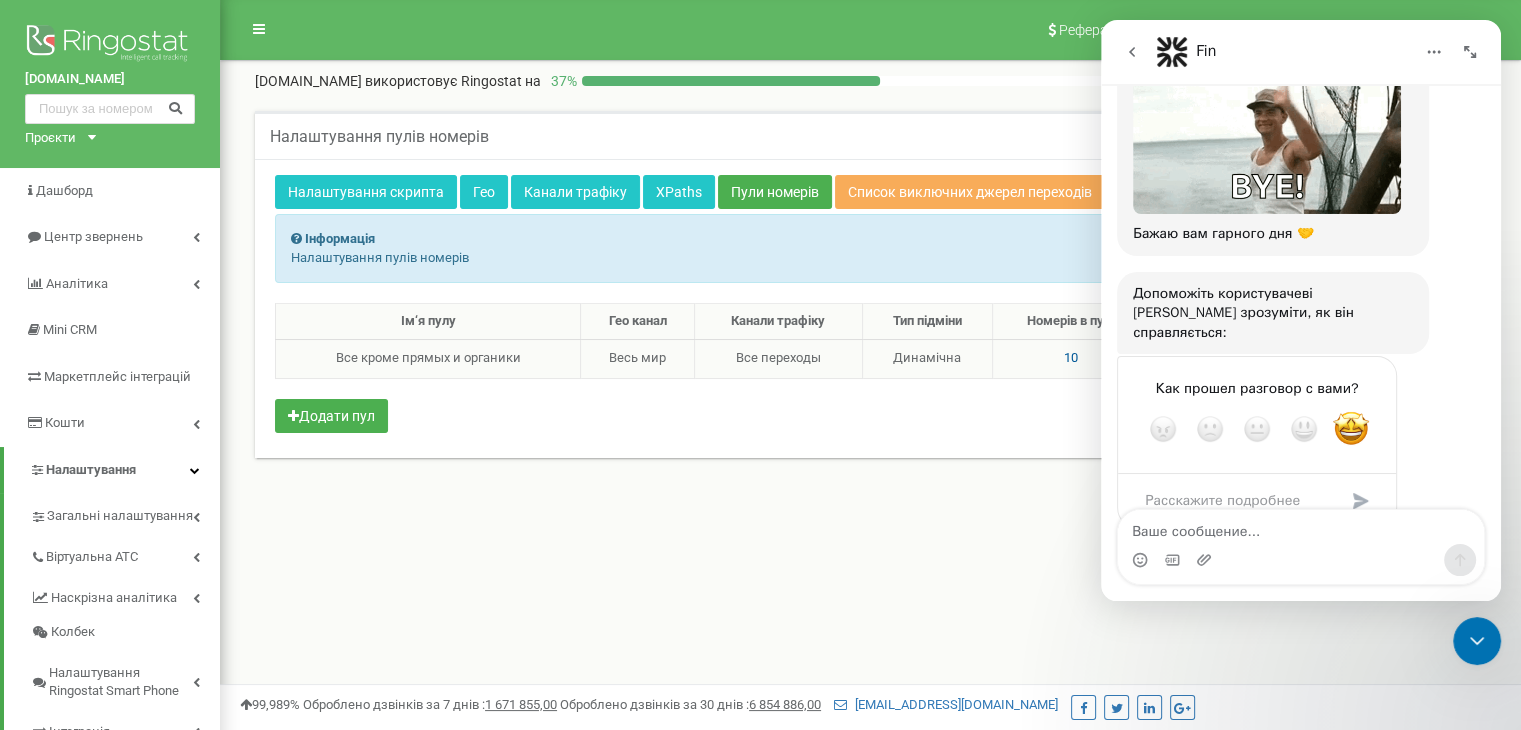click at bounding box center (1361, 501) 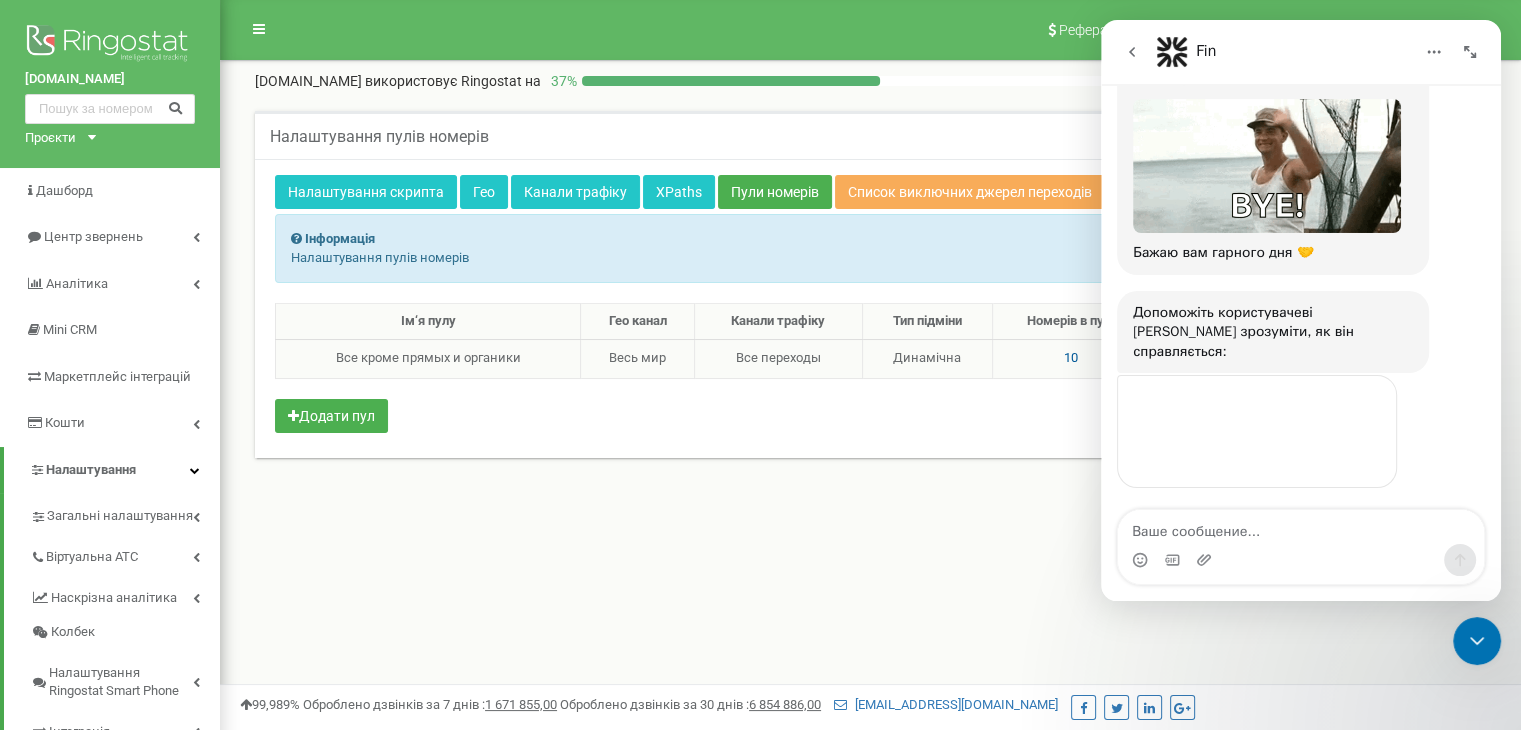 scroll, scrollTop: 958, scrollLeft: 0, axis: vertical 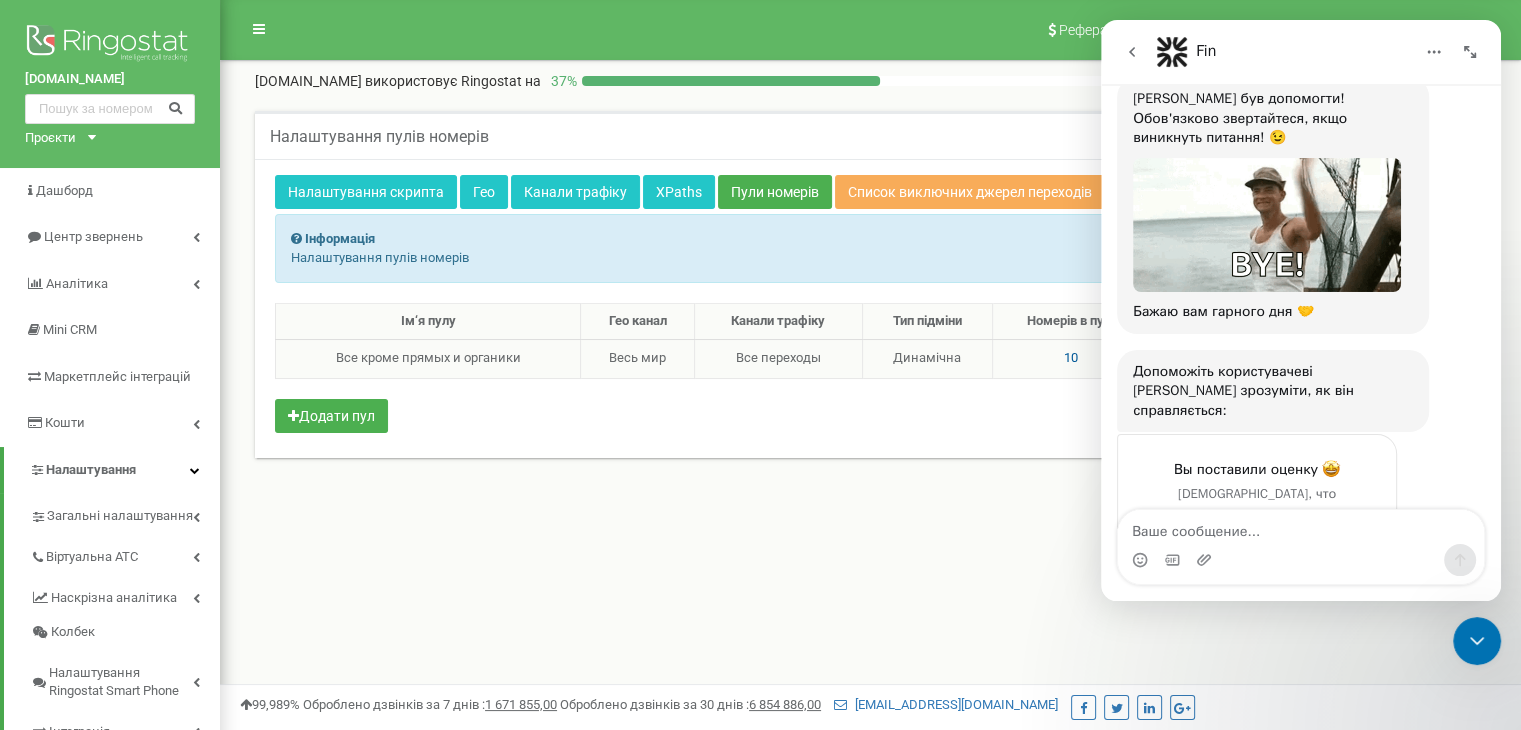click on "Реферальна програма
Налаштування профілю
Вихід
[DOMAIN_NAME]   використовує Ringostat на  37 % Детальніше
Налаштування пулів номерів
Інформація
Інформація
Налаштування пулів номерів
Налаштування скрипта" at bounding box center [870, 600] 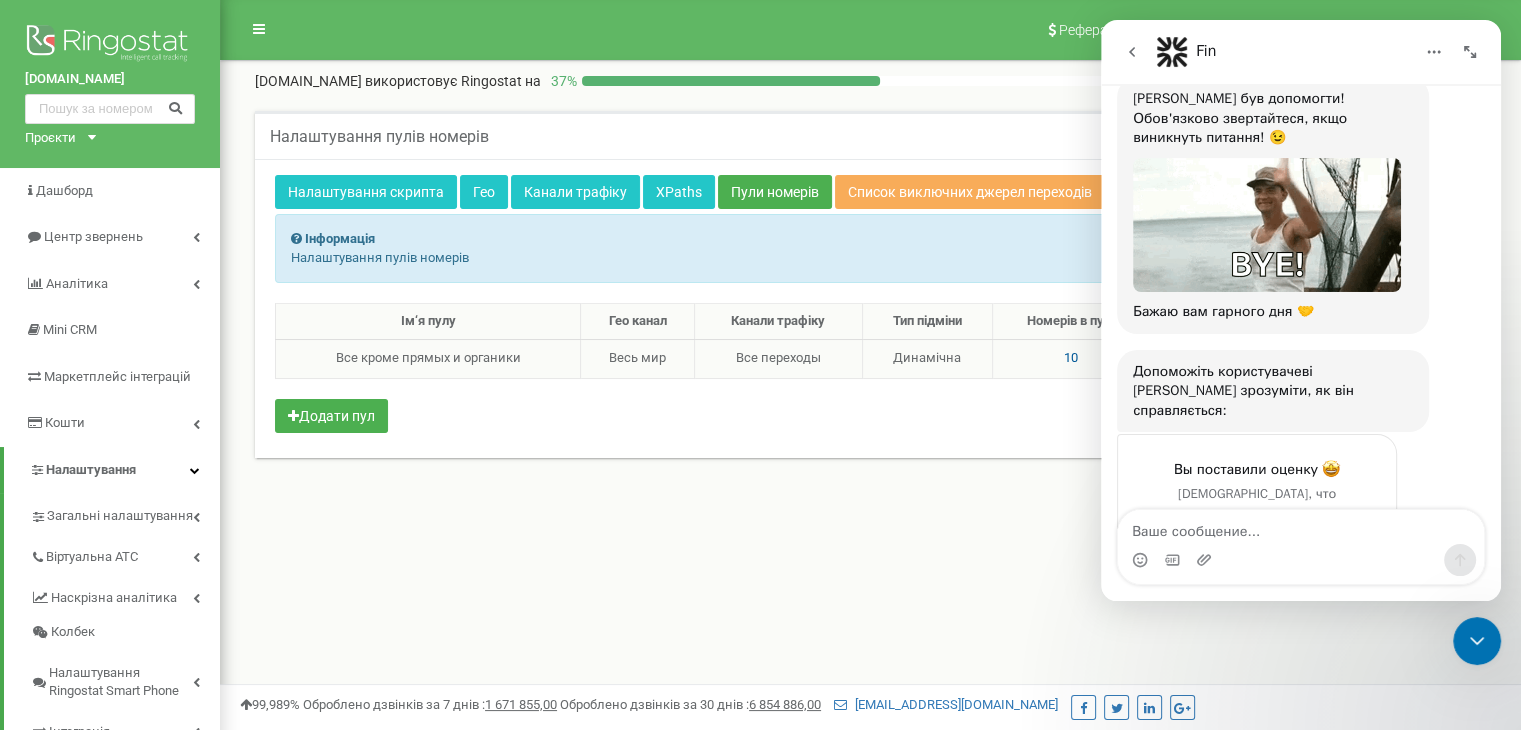 click 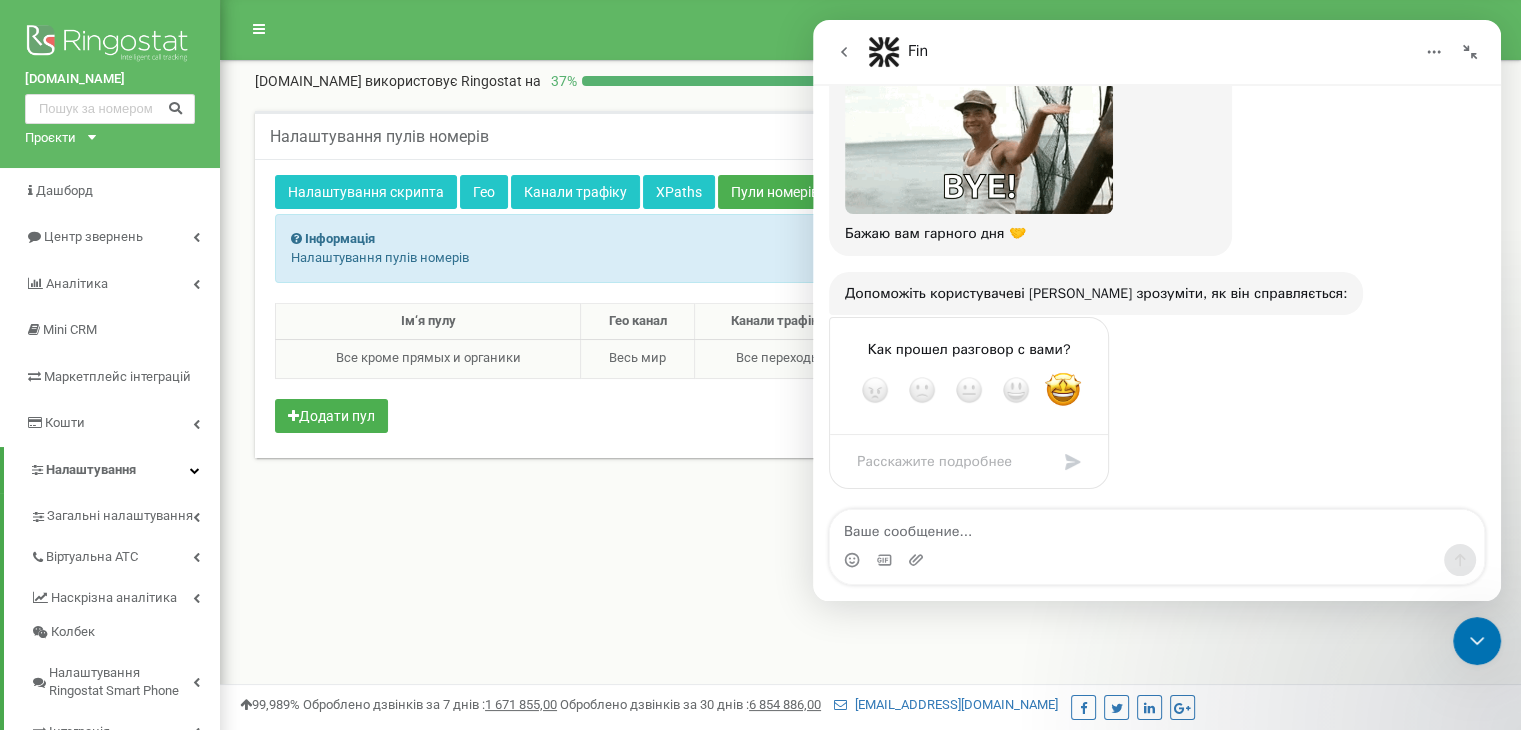 click 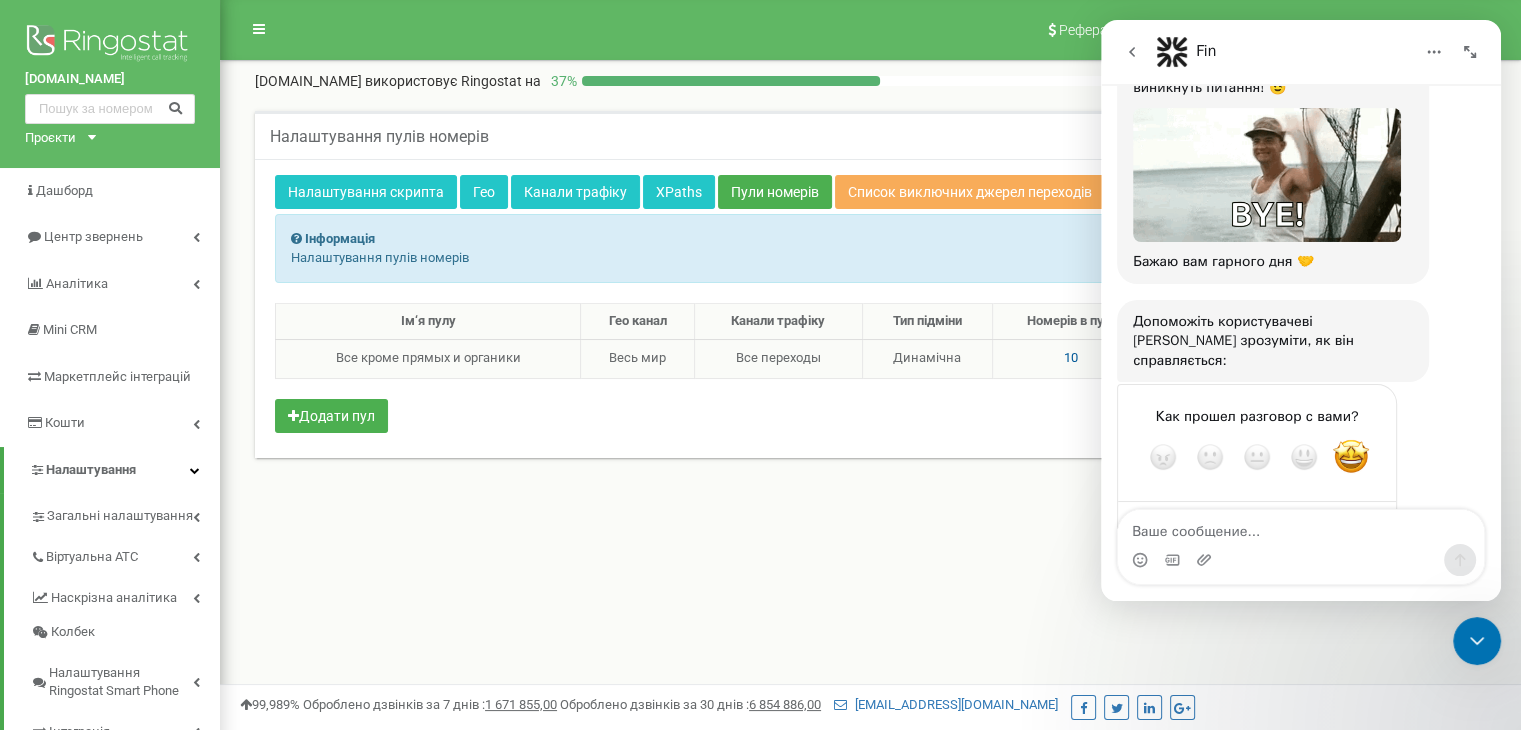 scroll, scrollTop: 1036, scrollLeft: 0, axis: vertical 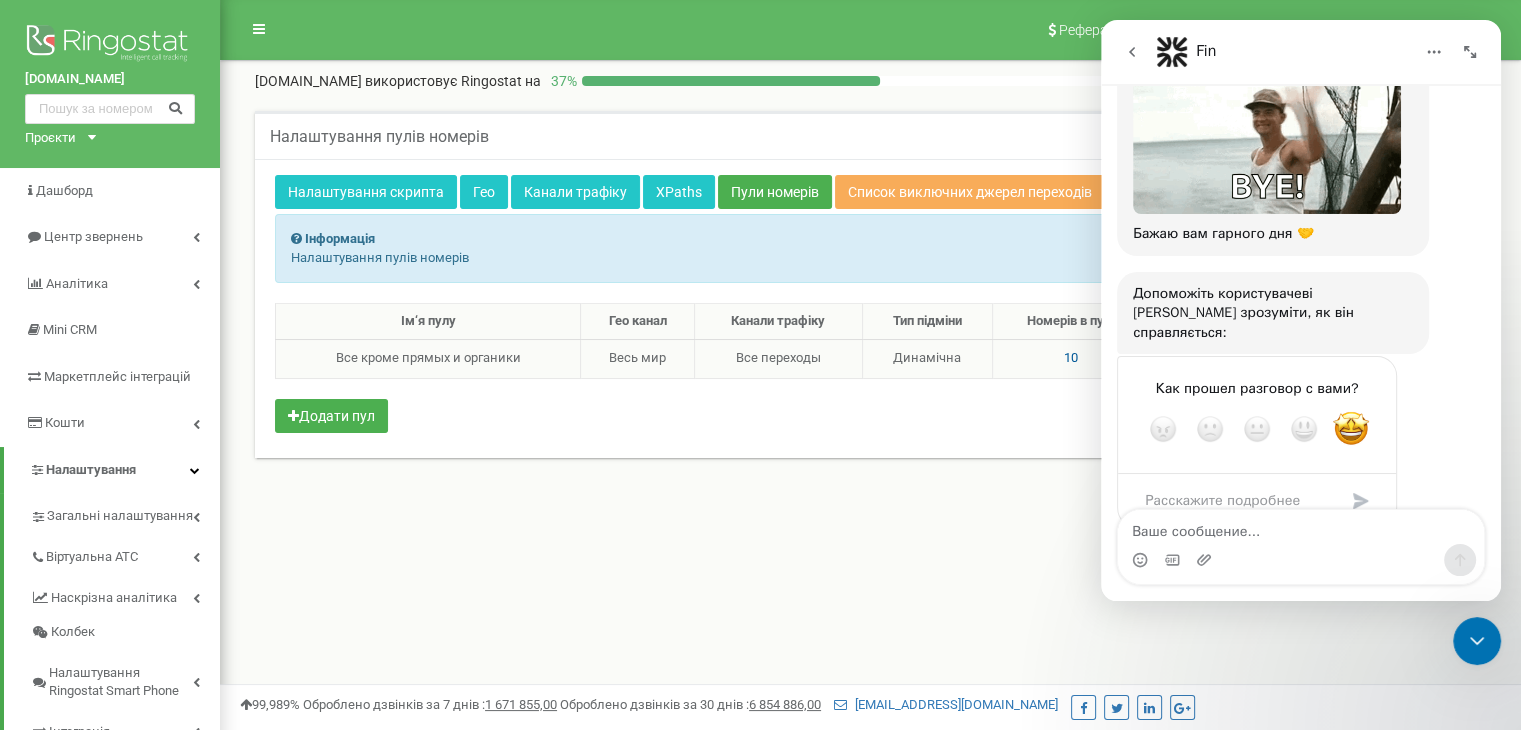 click 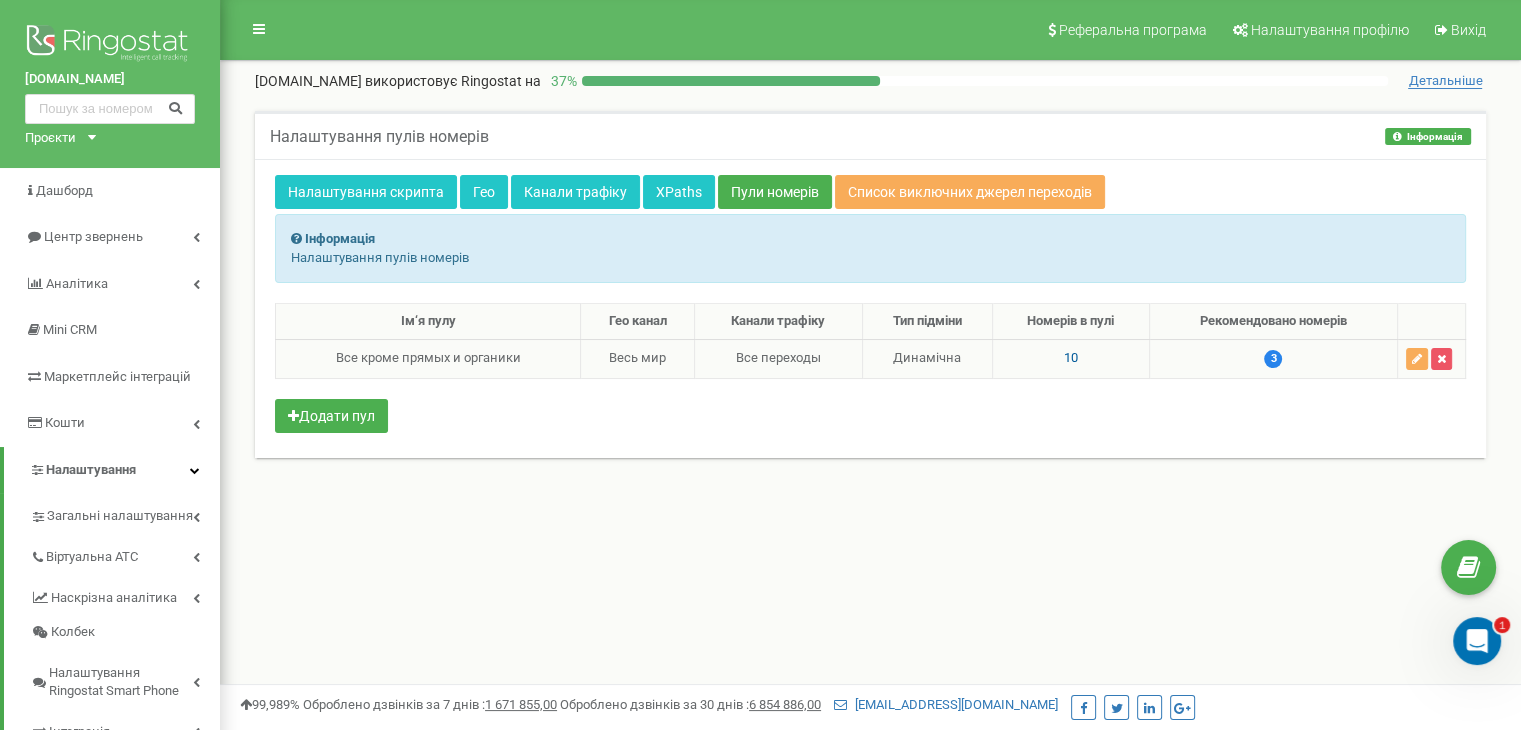 click 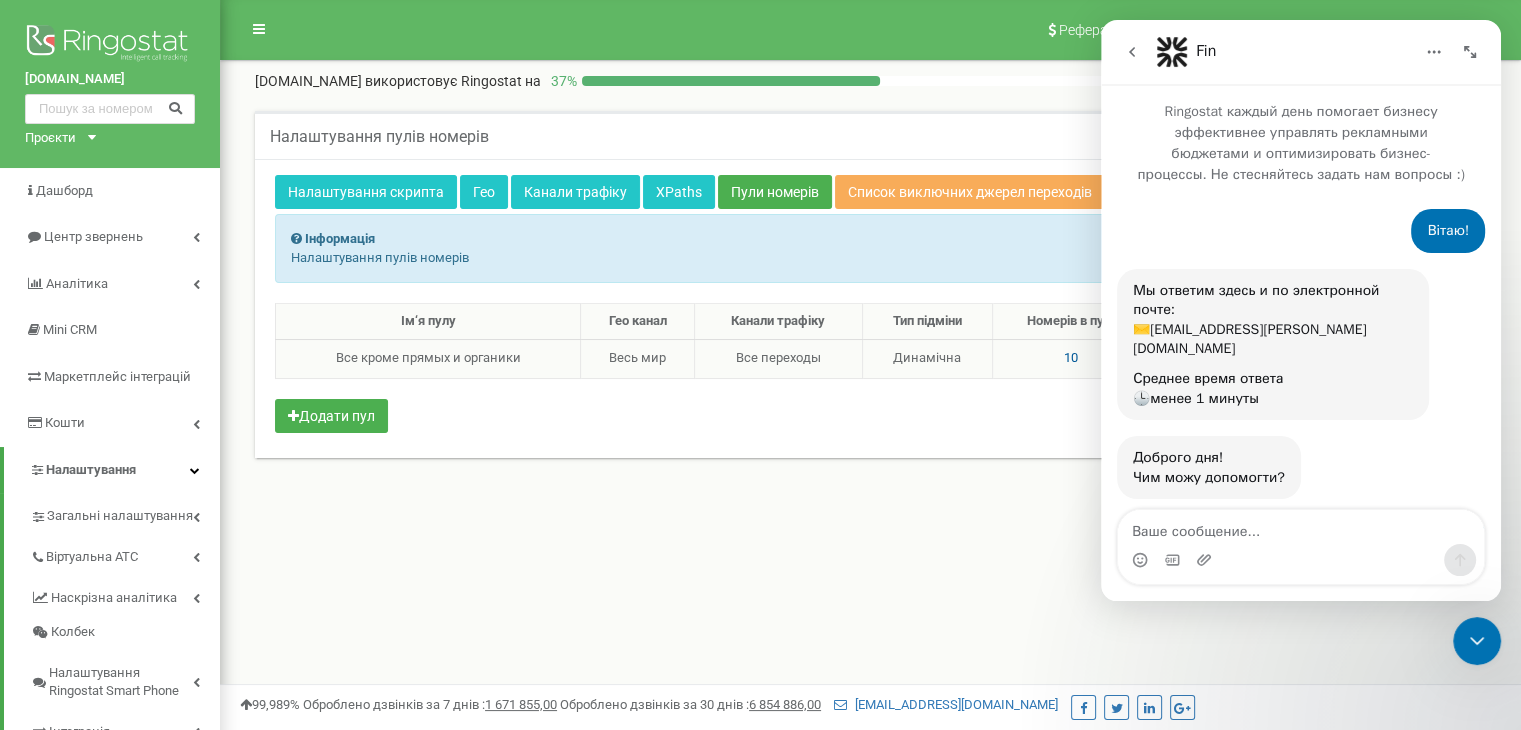 scroll, scrollTop: 3, scrollLeft: 0, axis: vertical 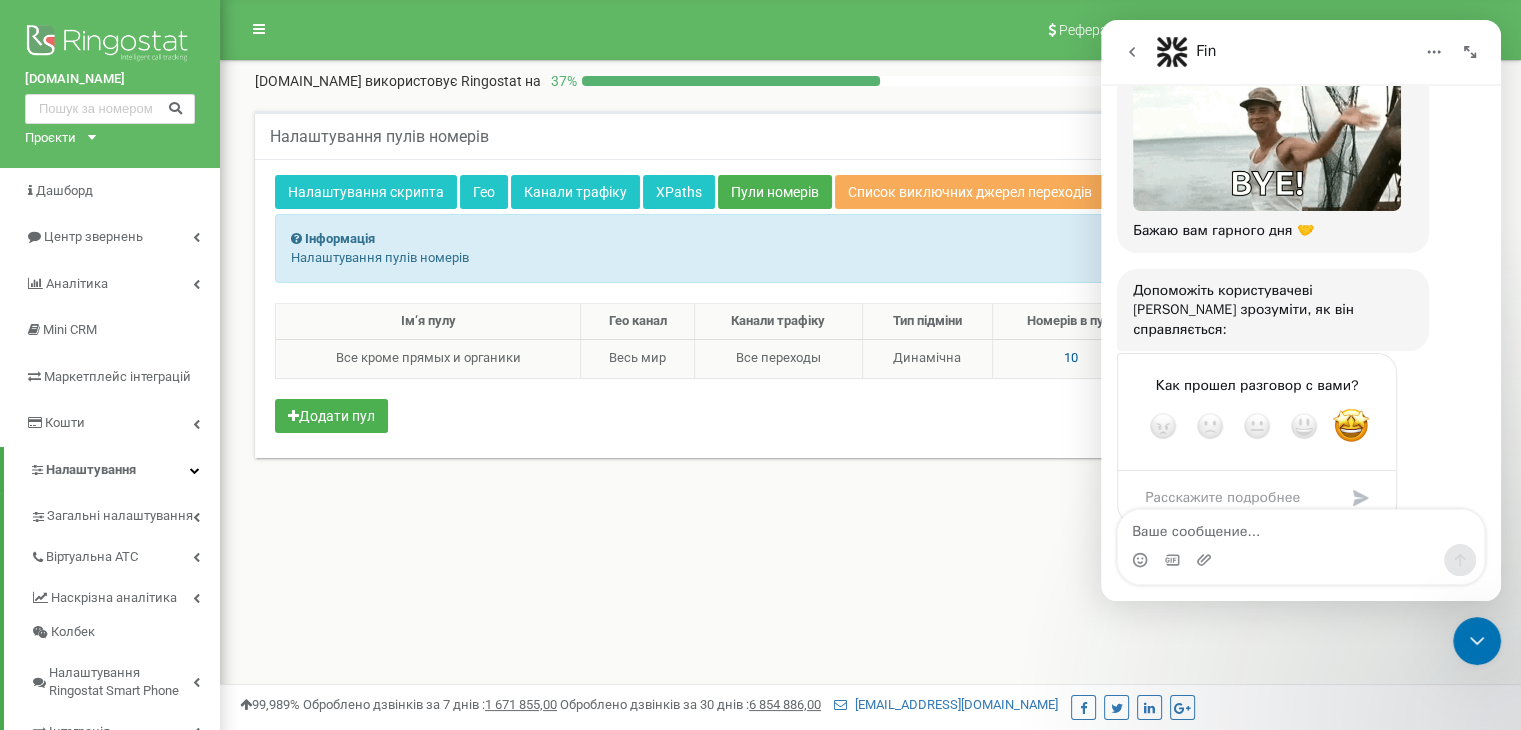 click 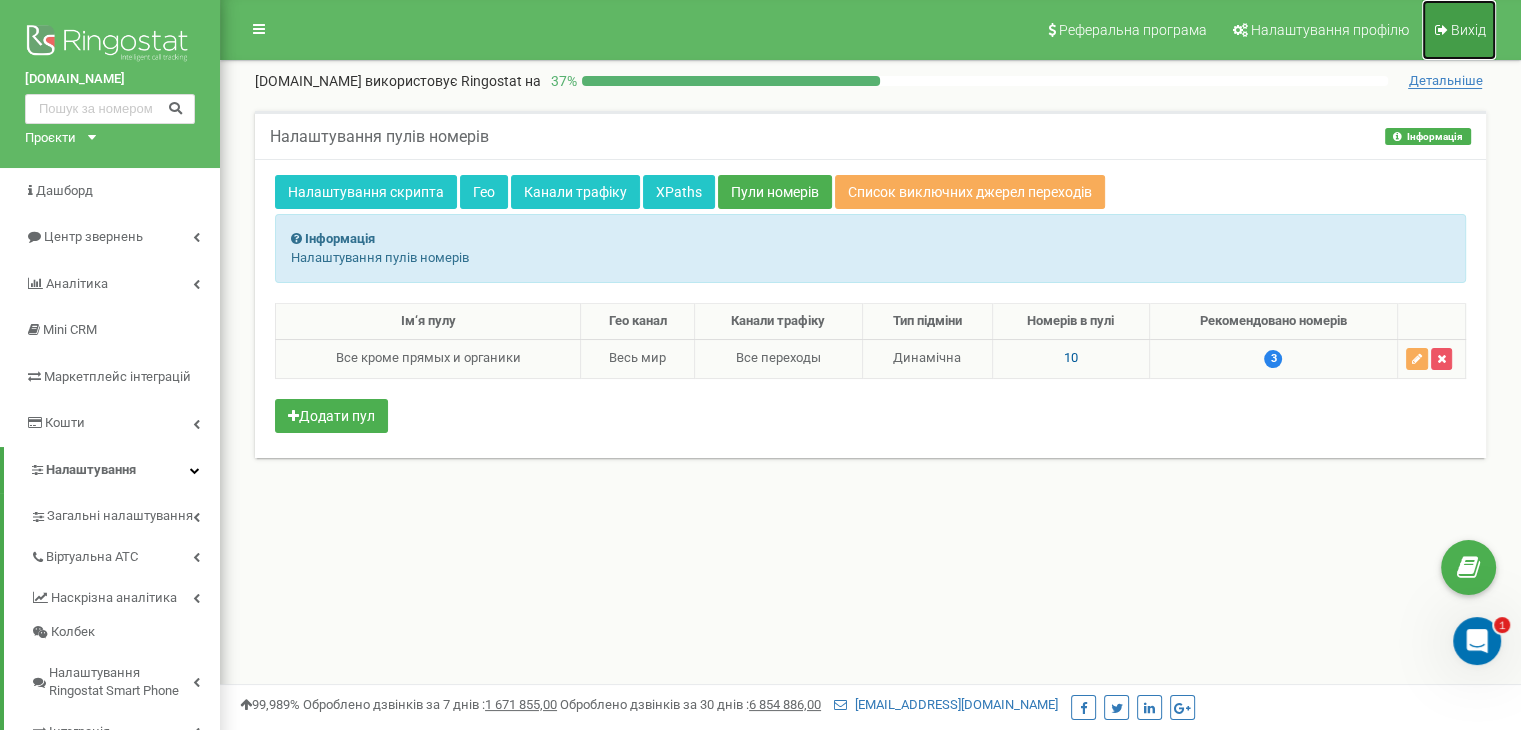 click on "Вихід" at bounding box center [1459, 30] 